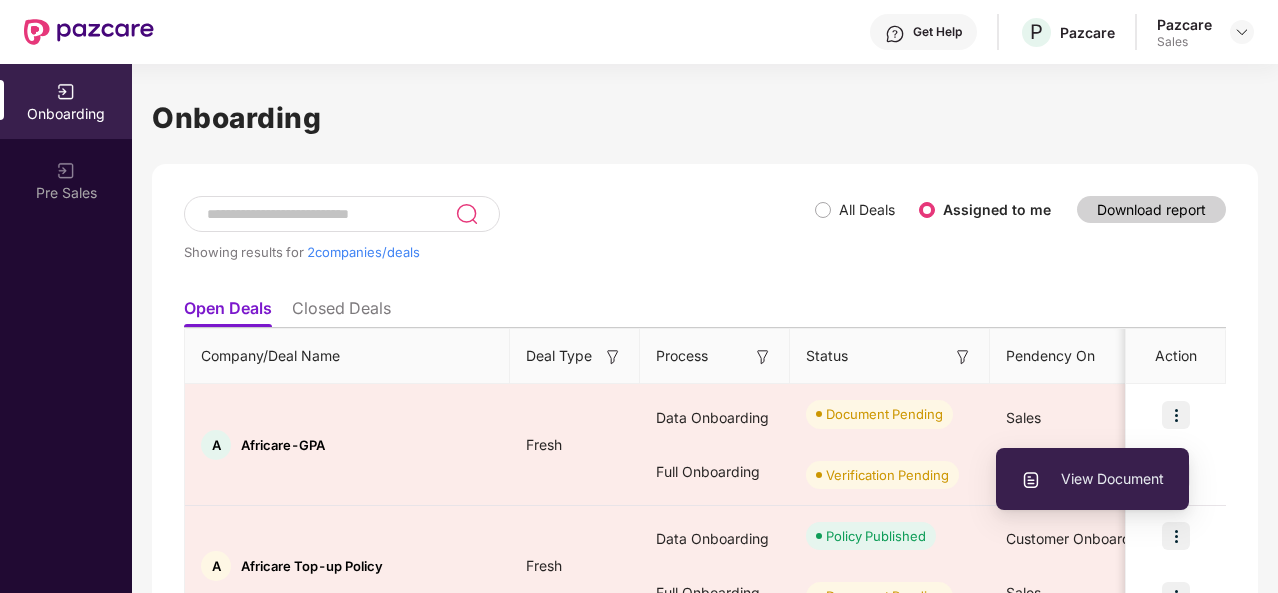 scroll, scrollTop: 0, scrollLeft: 2, axis: horizontal 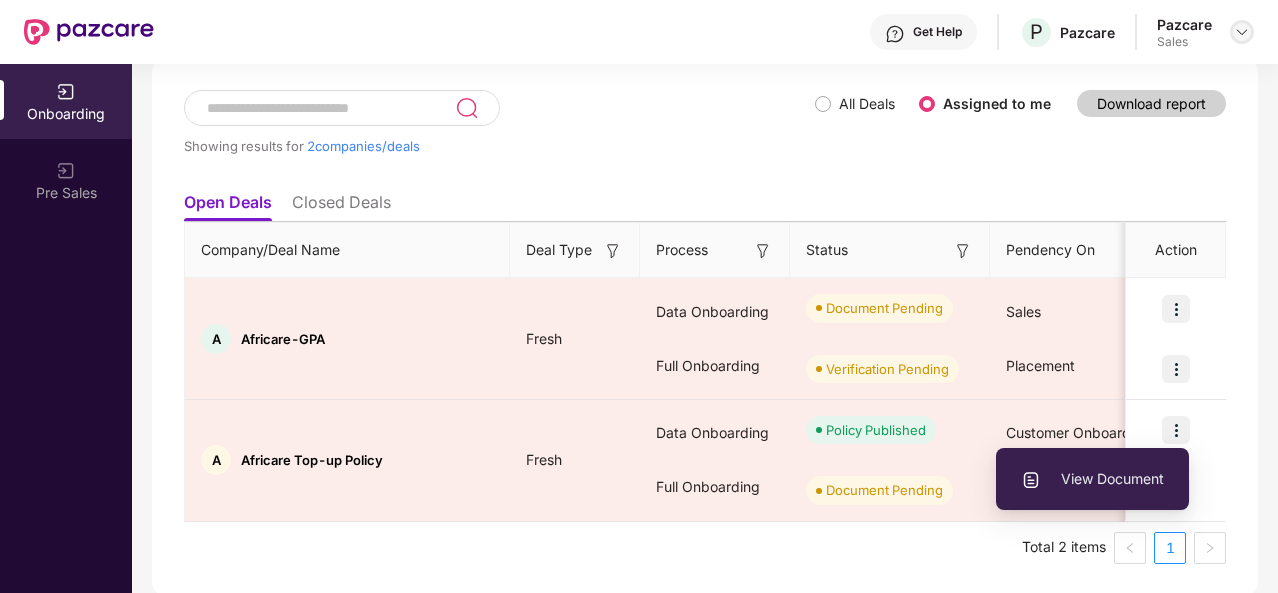 click at bounding box center [1242, 32] 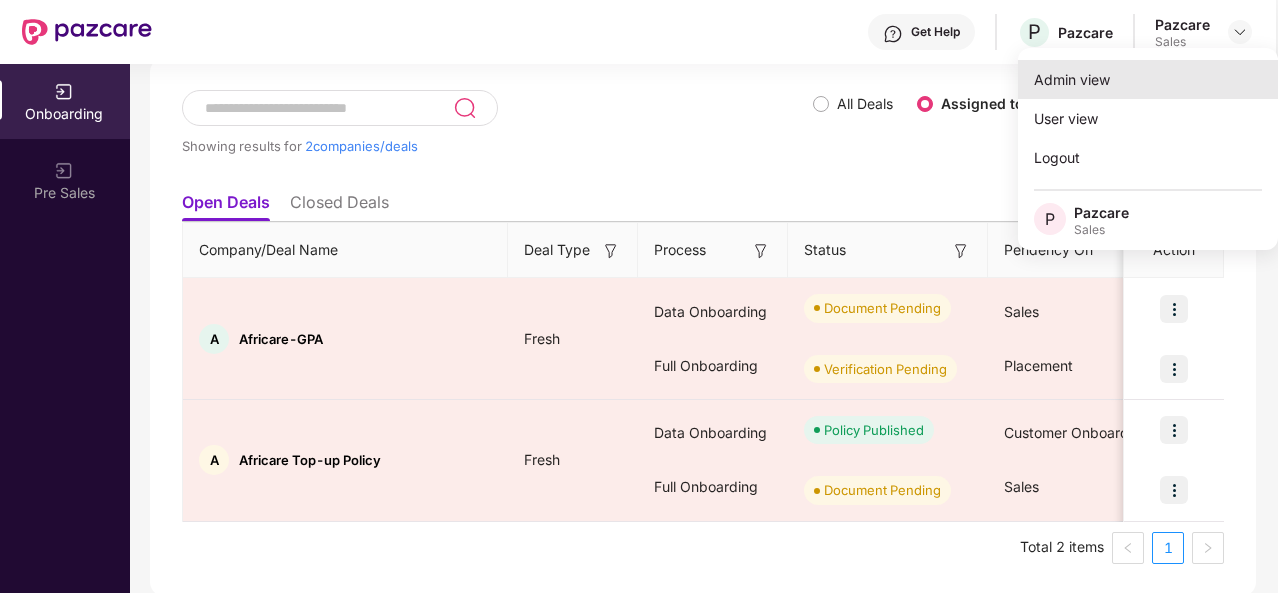 click on "Admin view" at bounding box center (1148, 79) 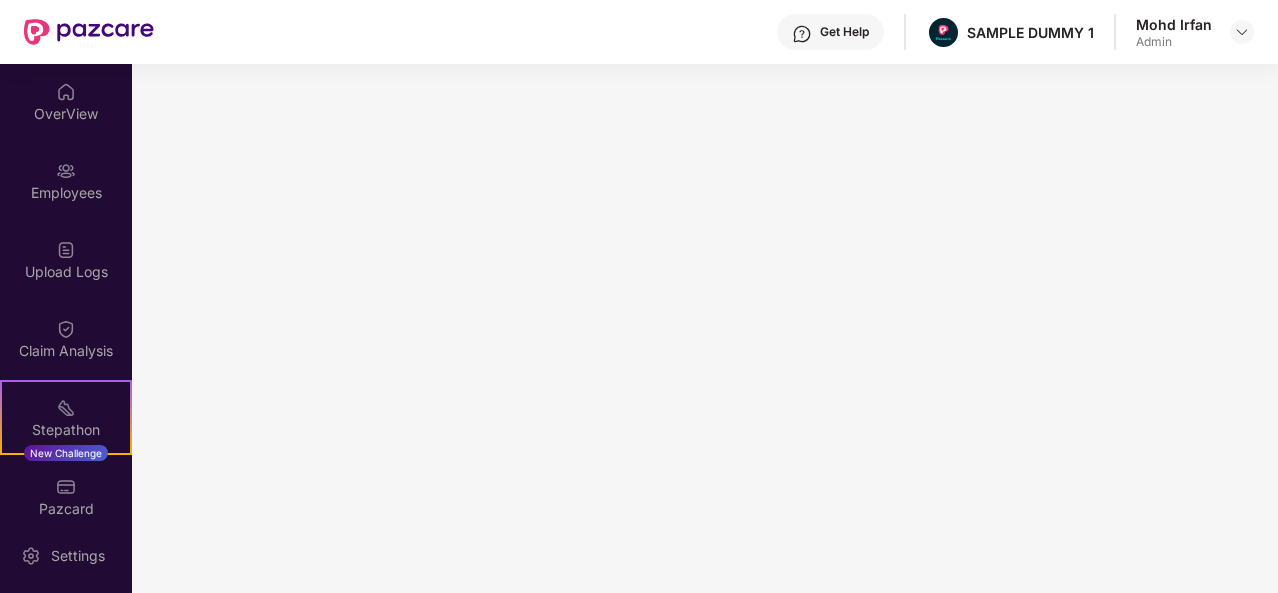 scroll, scrollTop: 0, scrollLeft: 0, axis: both 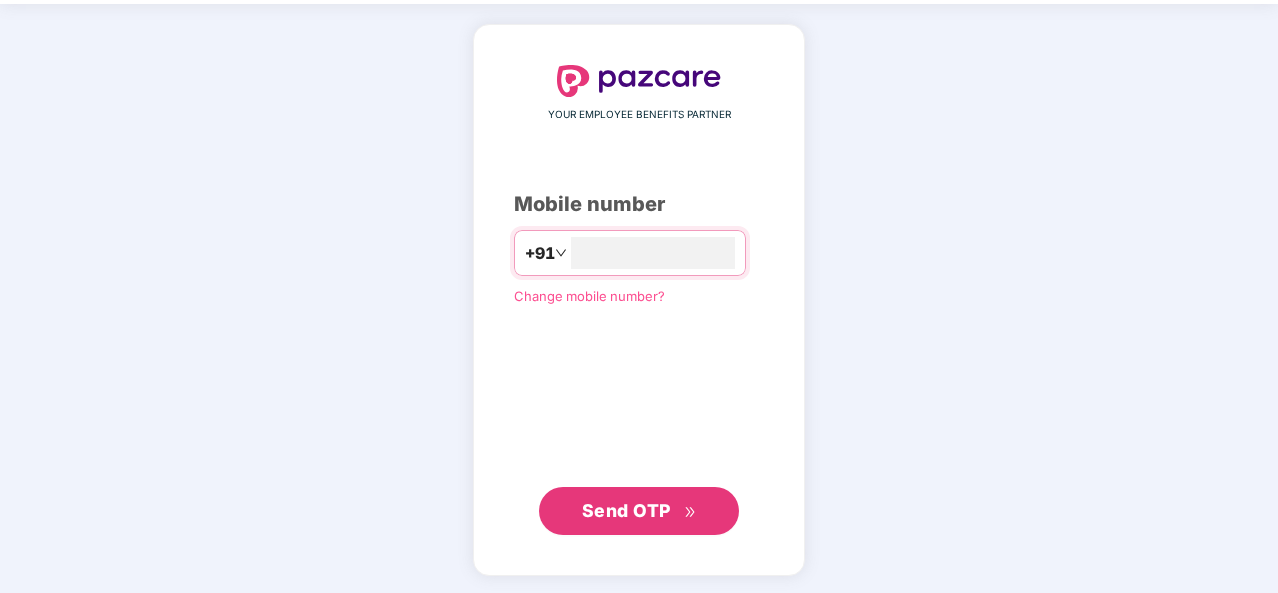 type on "**********" 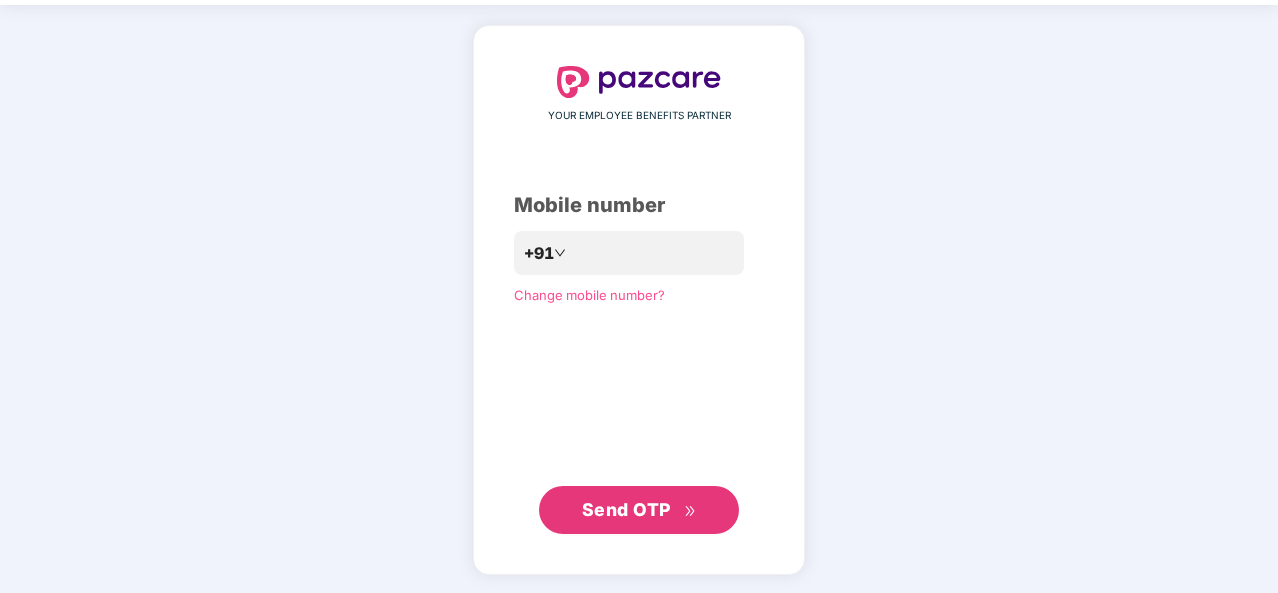 click on "Send OTP" at bounding box center (626, 509) 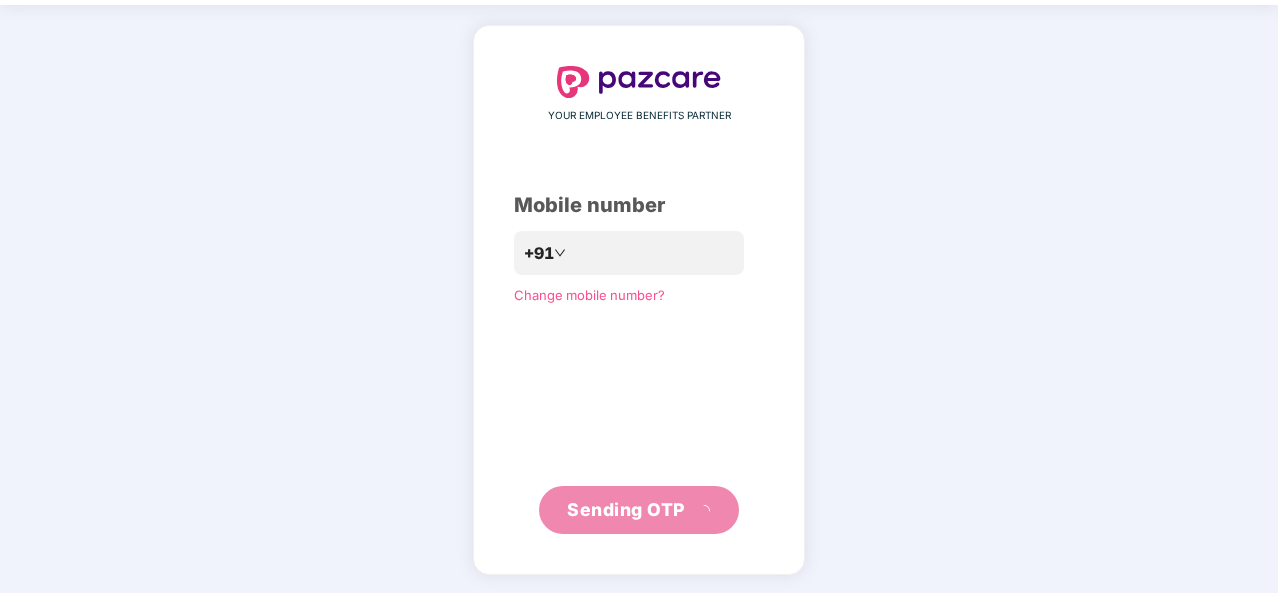 scroll, scrollTop: 58, scrollLeft: 0, axis: vertical 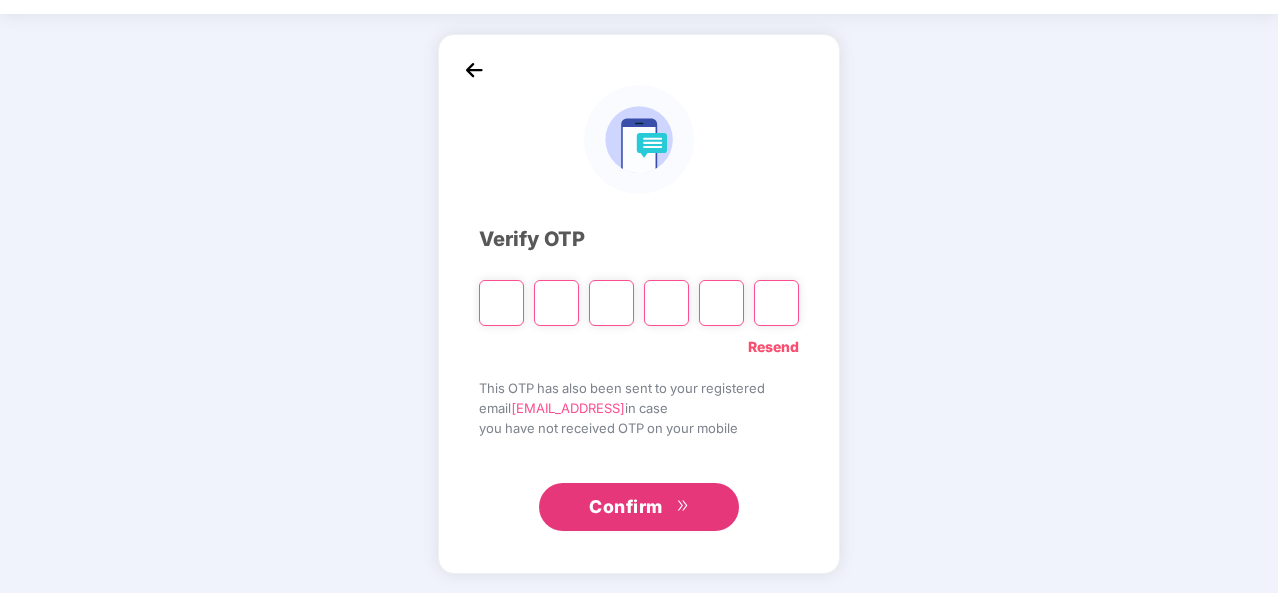 type on "*" 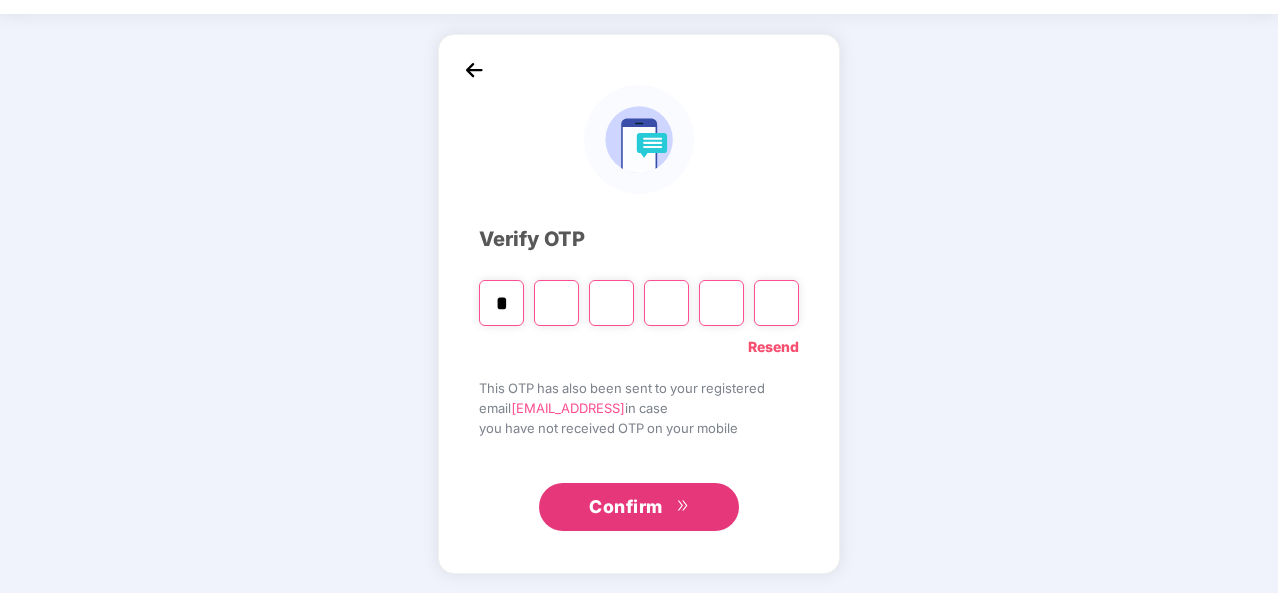 type on "*" 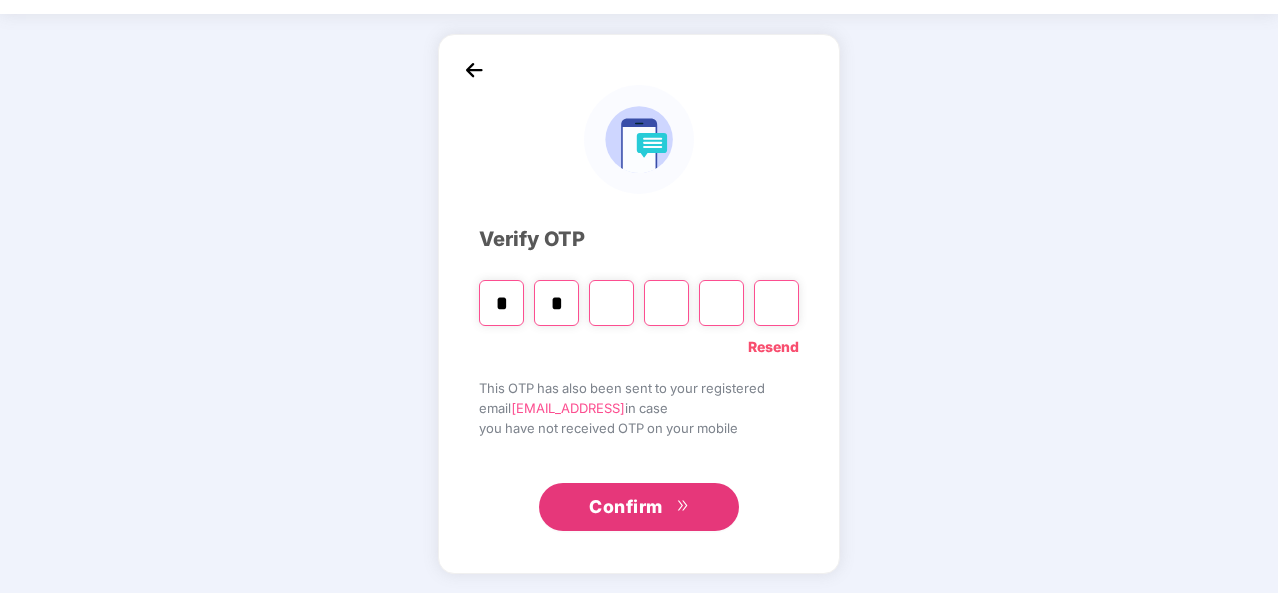 type on "*" 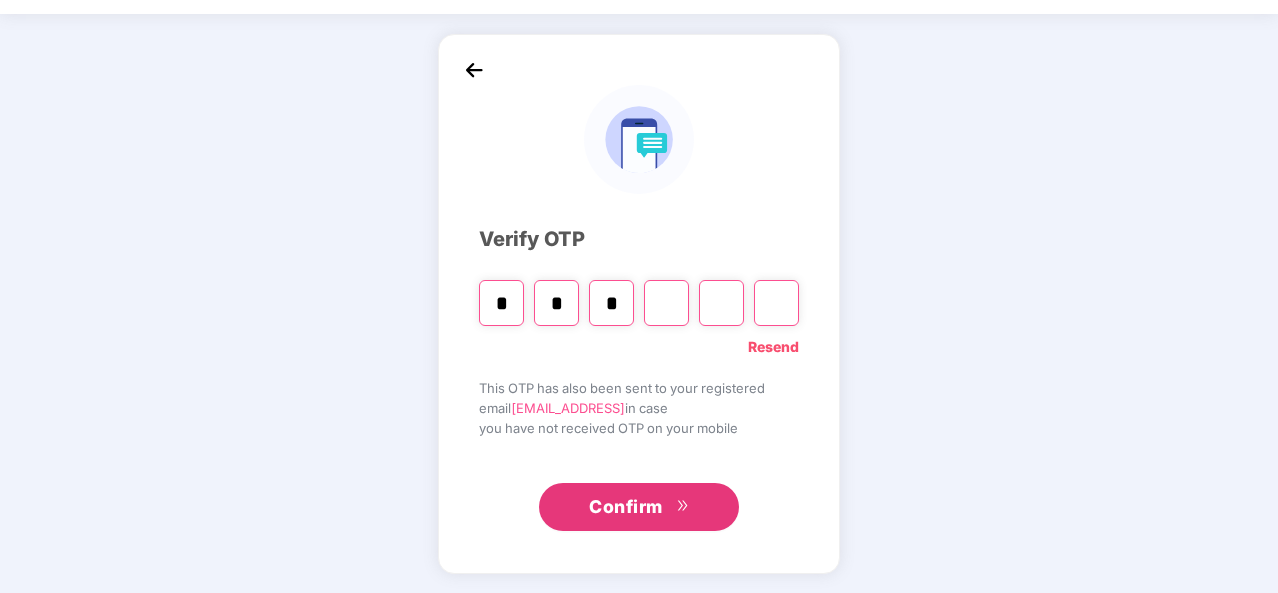 type on "*" 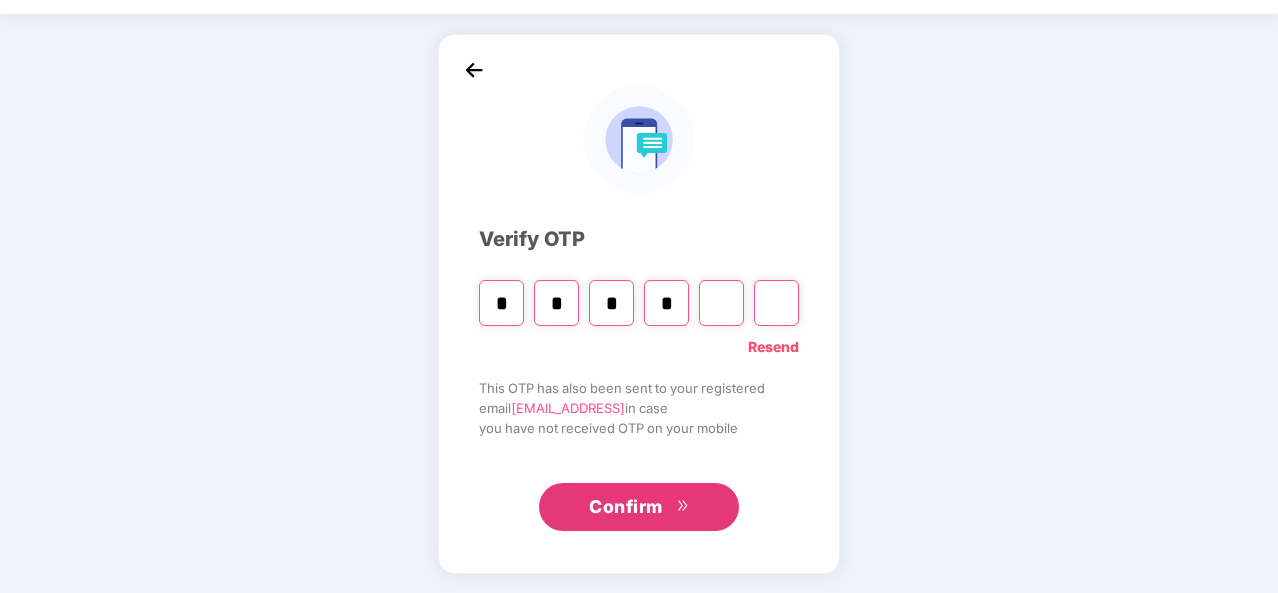 type on "*" 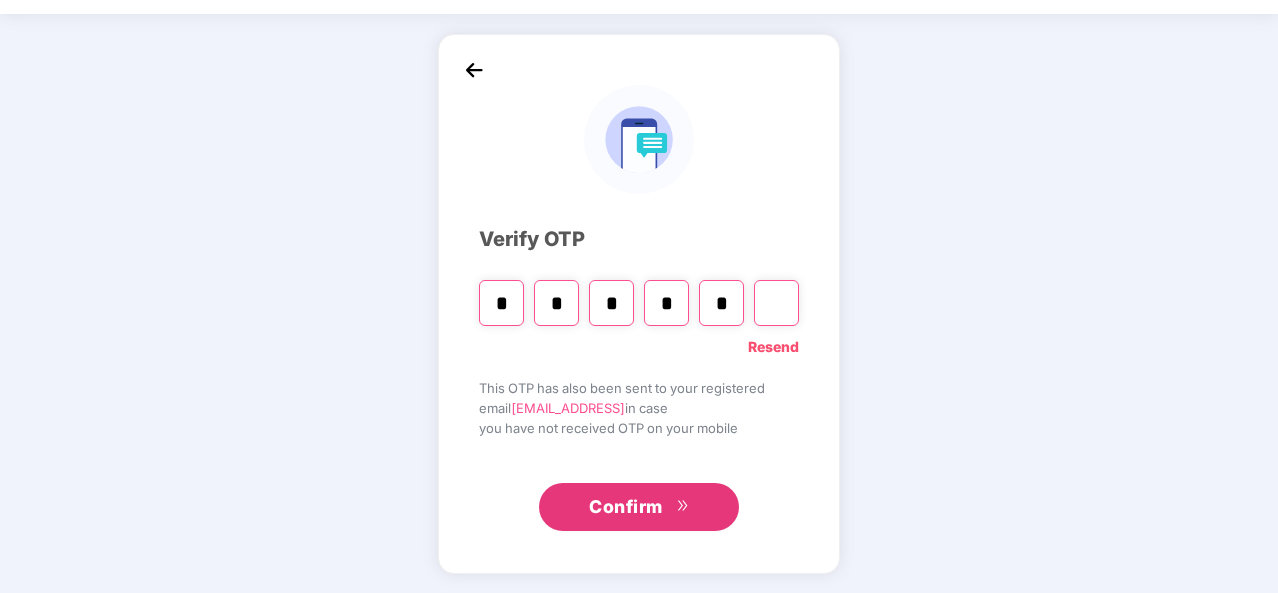 type on "*" 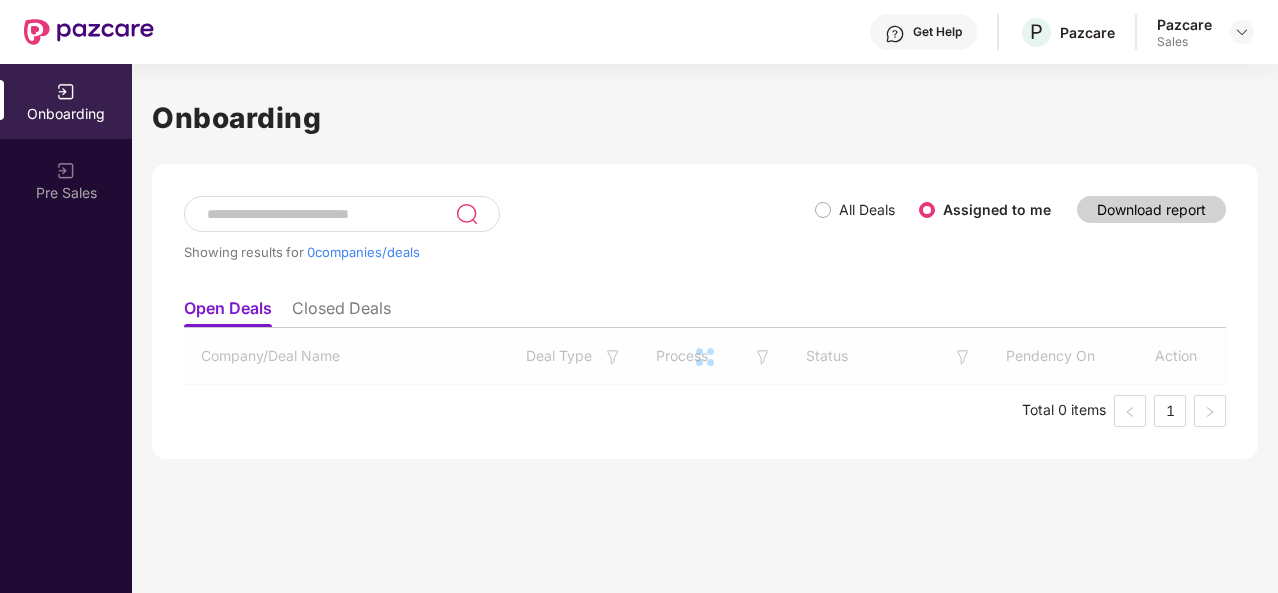 scroll, scrollTop: 0, scrollLeft: 0, axis: both 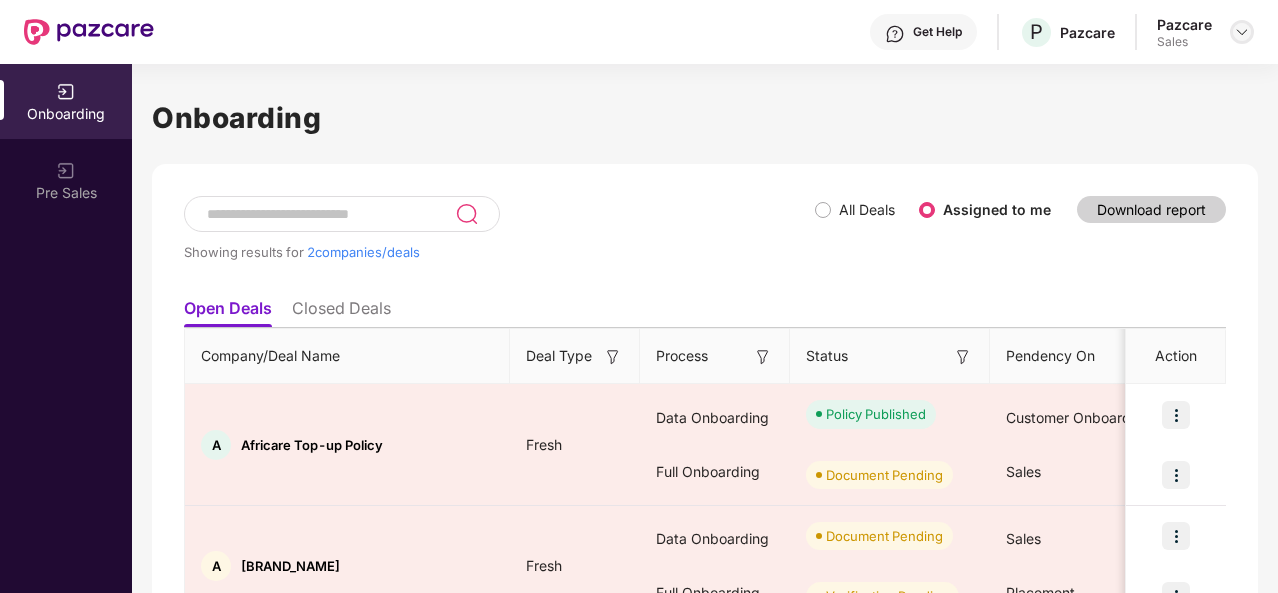 click at bounding box center (1242, 32) 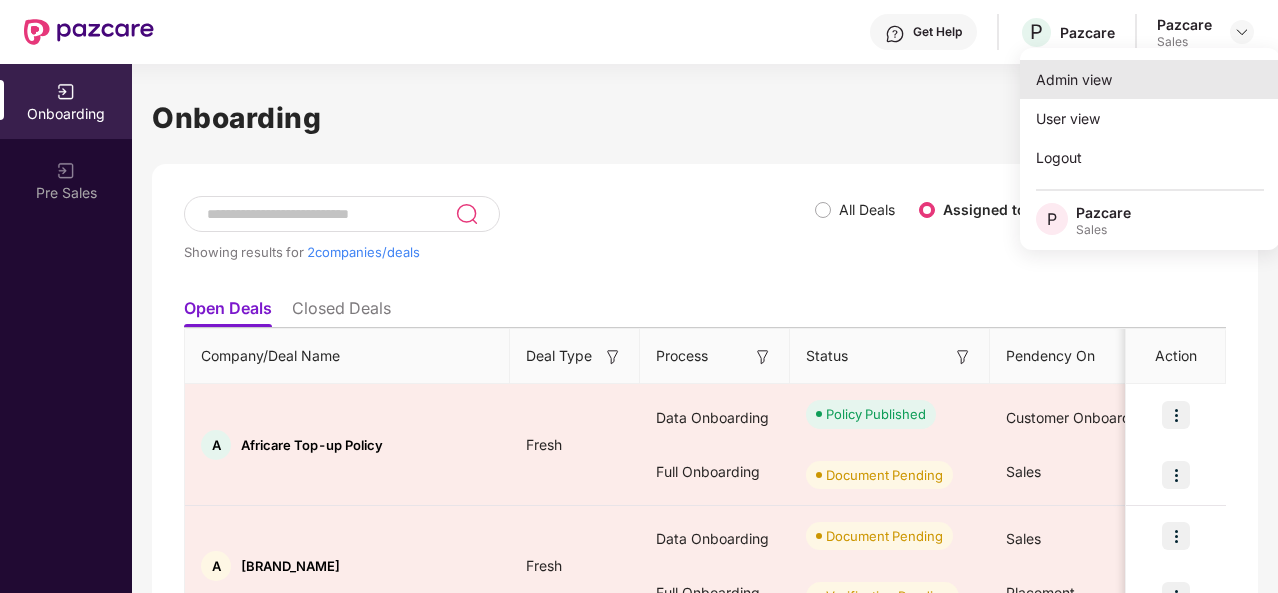click on "Admin view" at bounding box center (1150, 79) 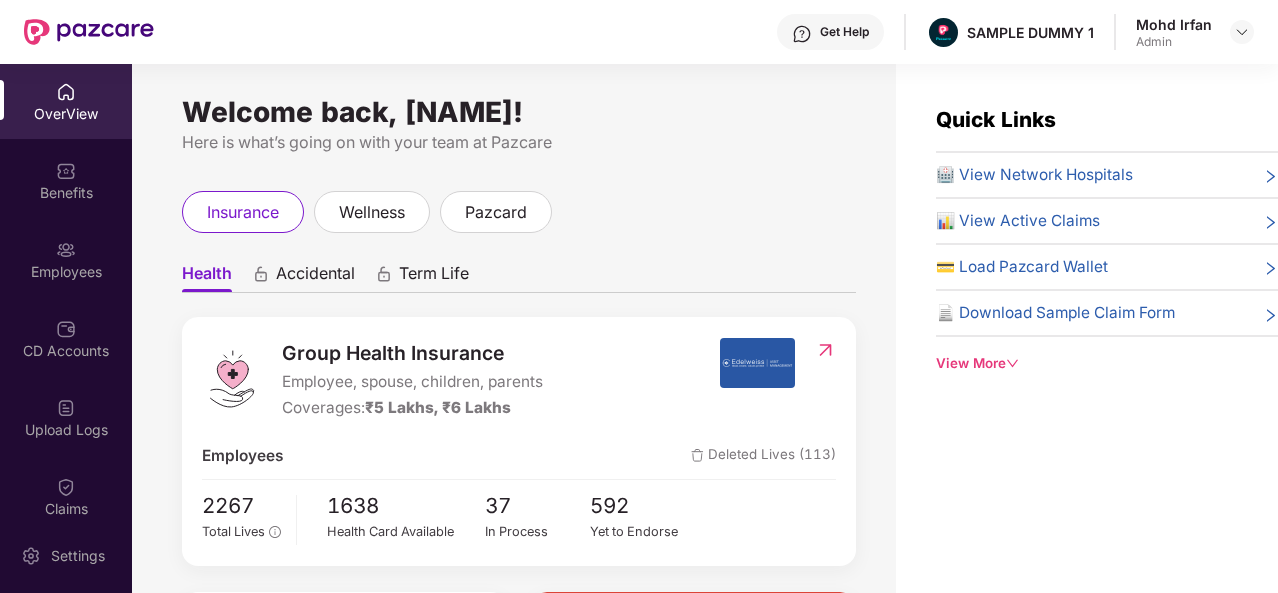 click 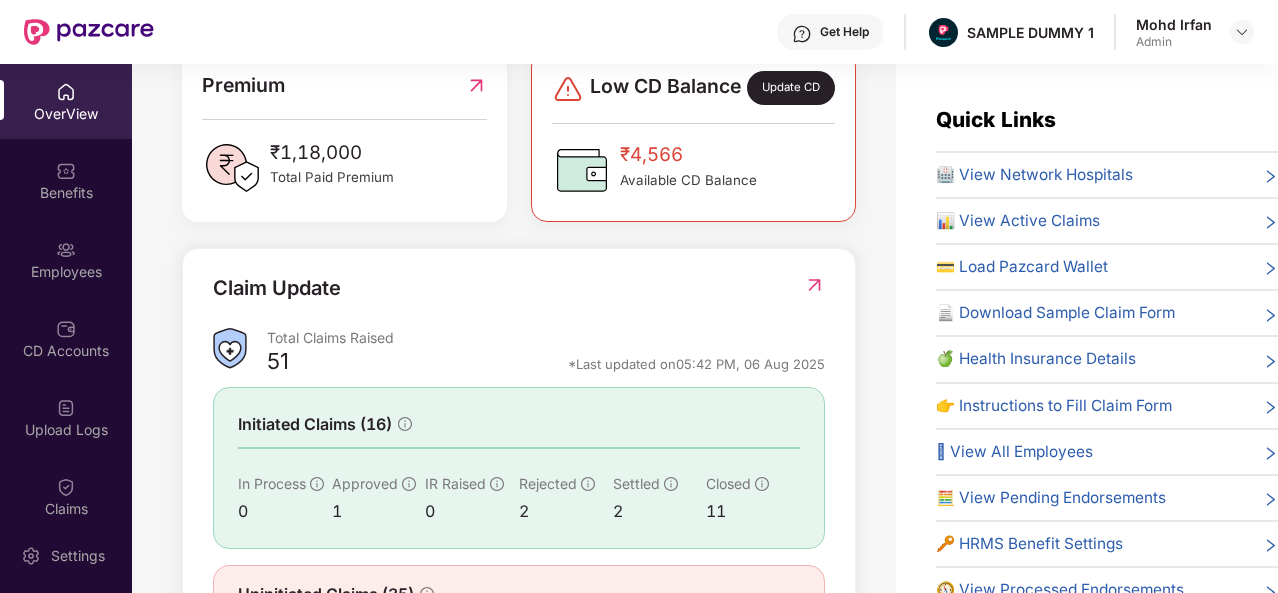 scroll, scrollTop: 647, scrollLeft: 0, axis: vertical 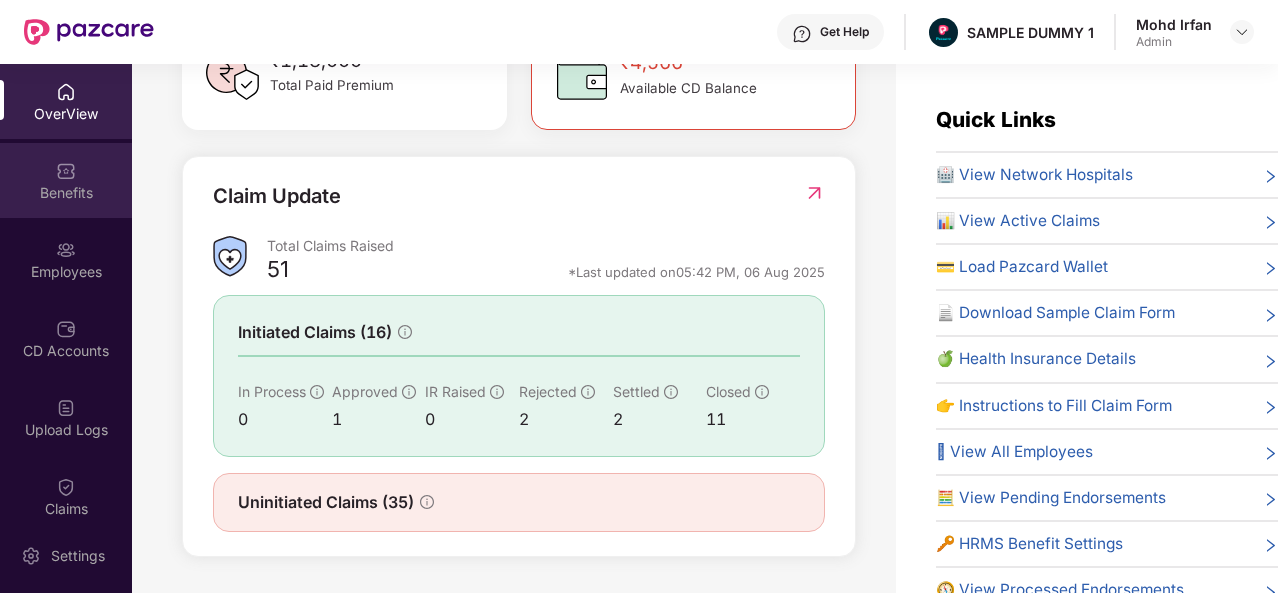 click on "Benefits" at bounding box center (66, 180) 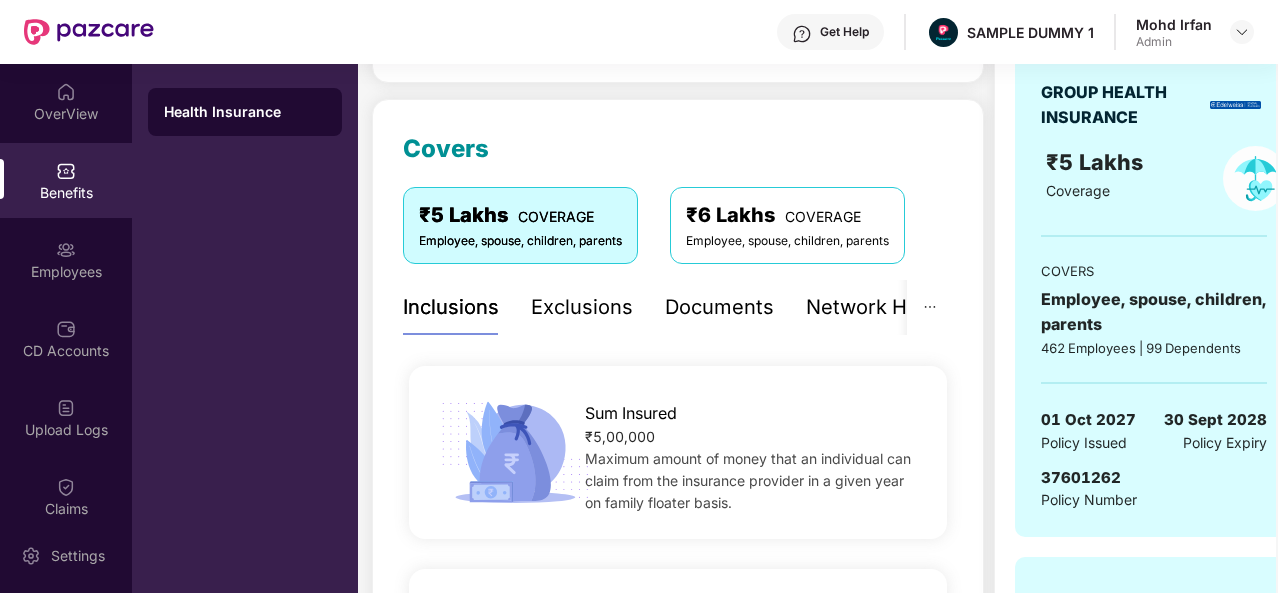 scroll, scrollTop: 221, scrollLeft: 0, axis: vertical 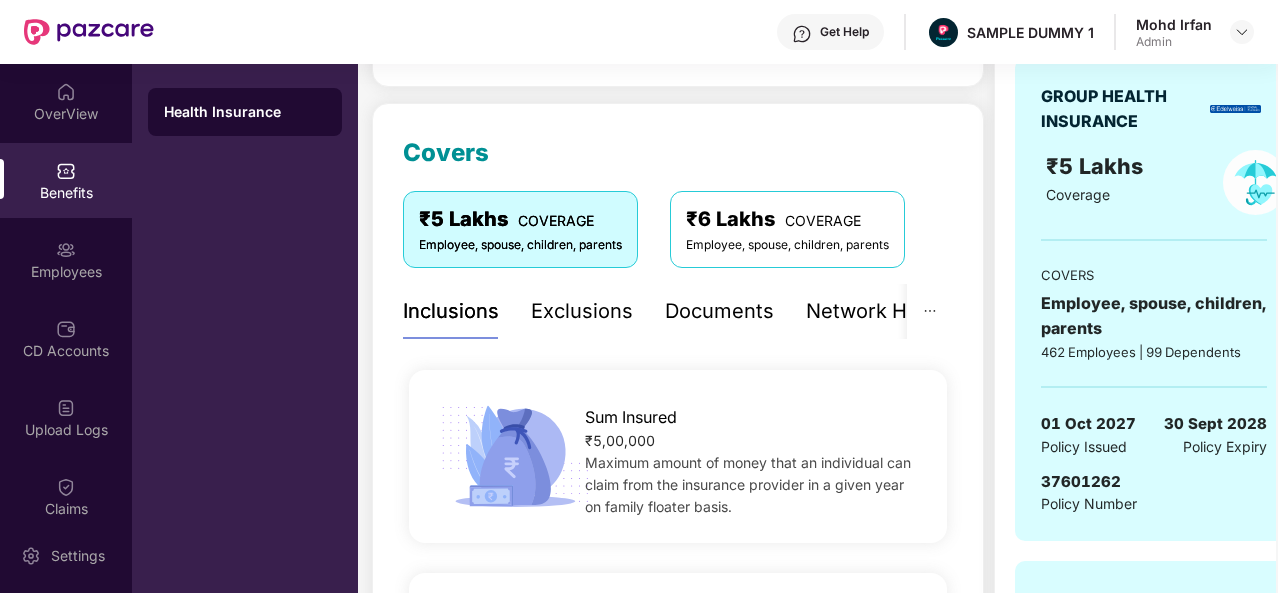 click on "Exclusions" at bounding box center [582, 311] 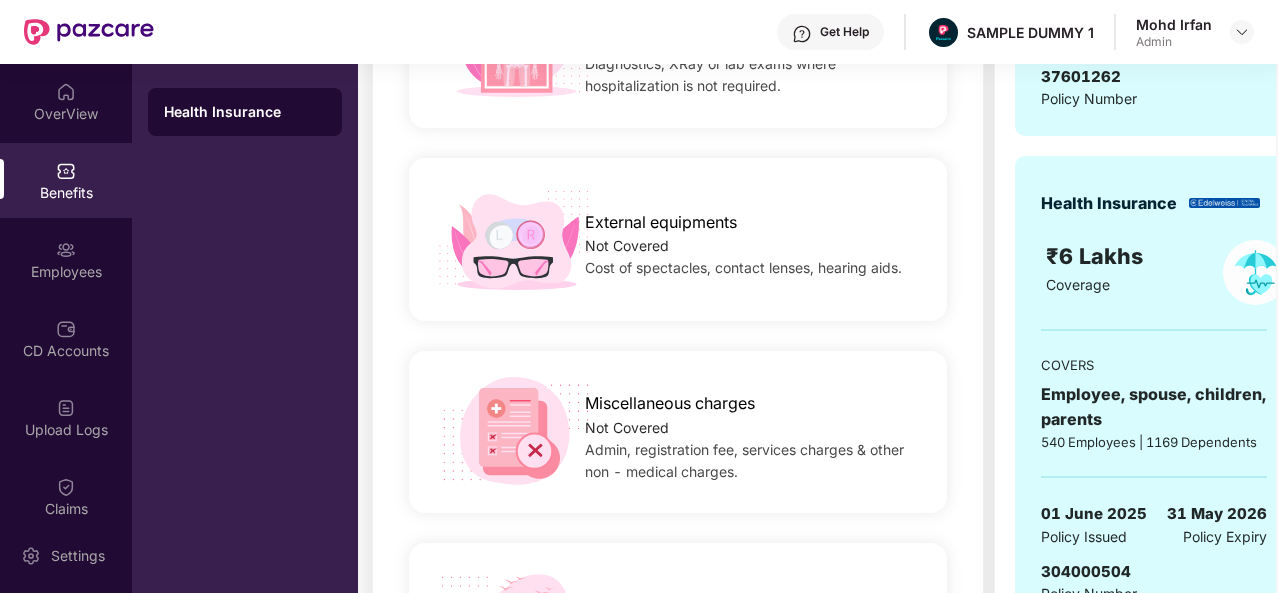 scroll, scrollTop: 464, scrollLeft: 0, axis: vertical 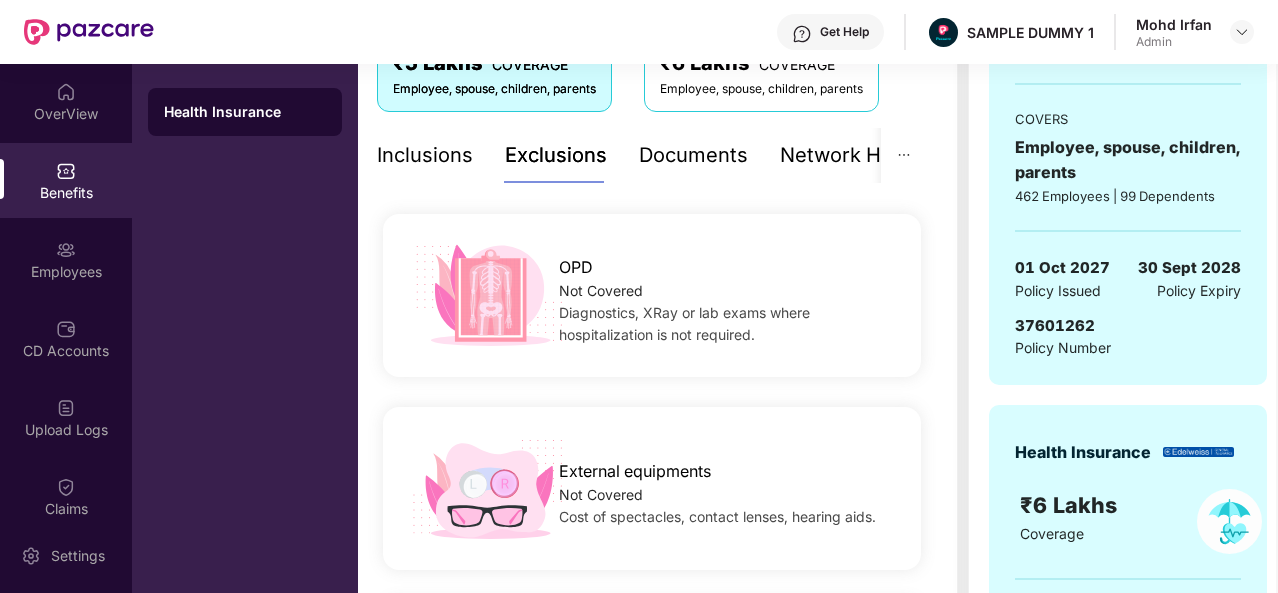 click on "Documents" at bounding box center (693, 155) 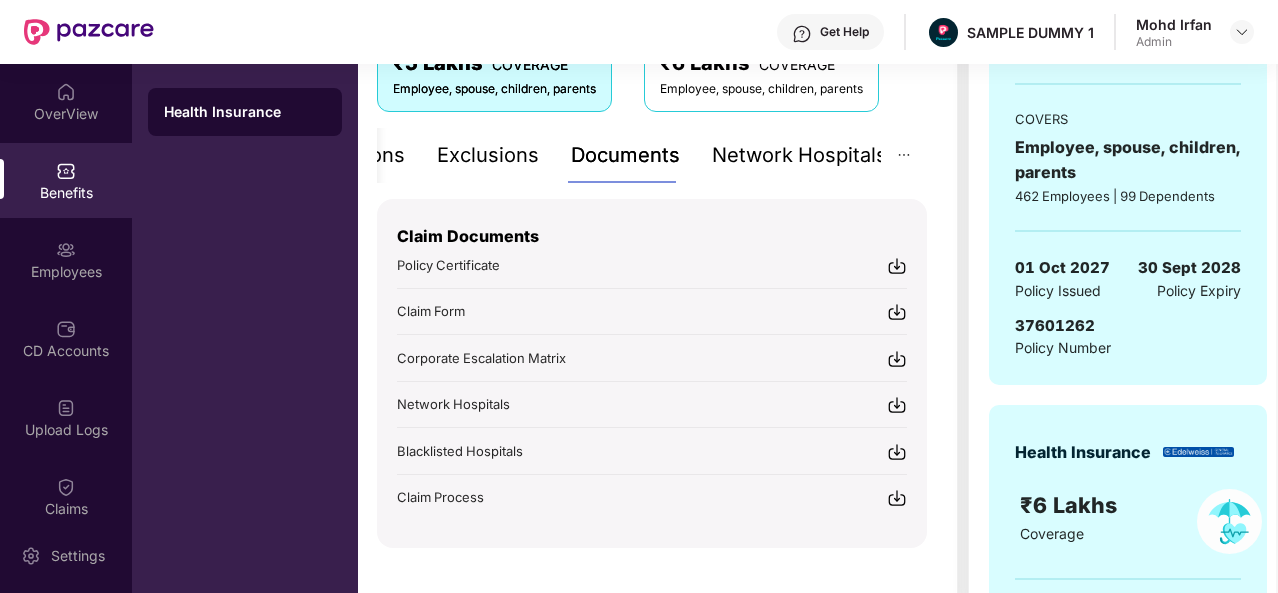 click on "Network Hospitals" at bounding box center (799, 155) 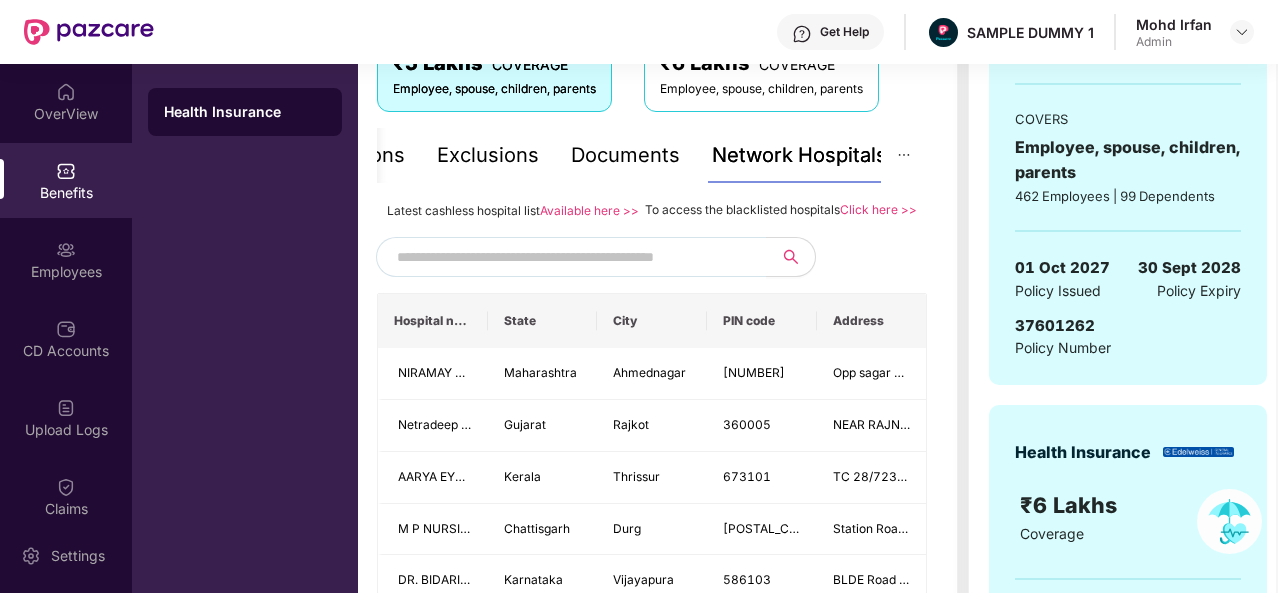 click at bounding box center (568, 257) 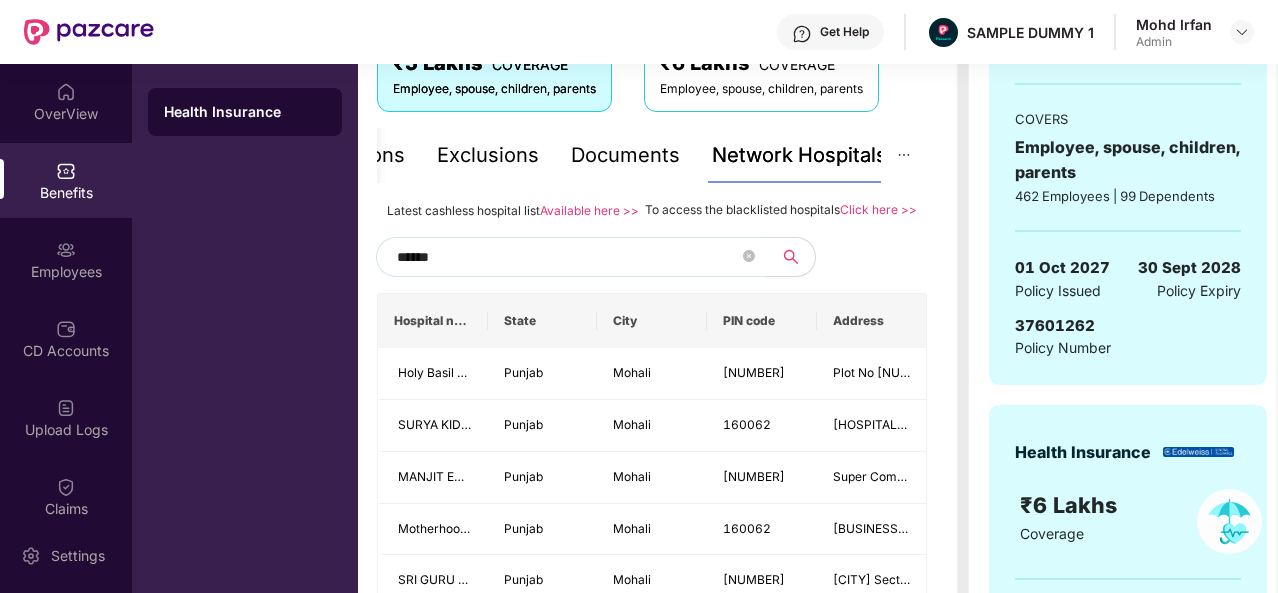type on "******" 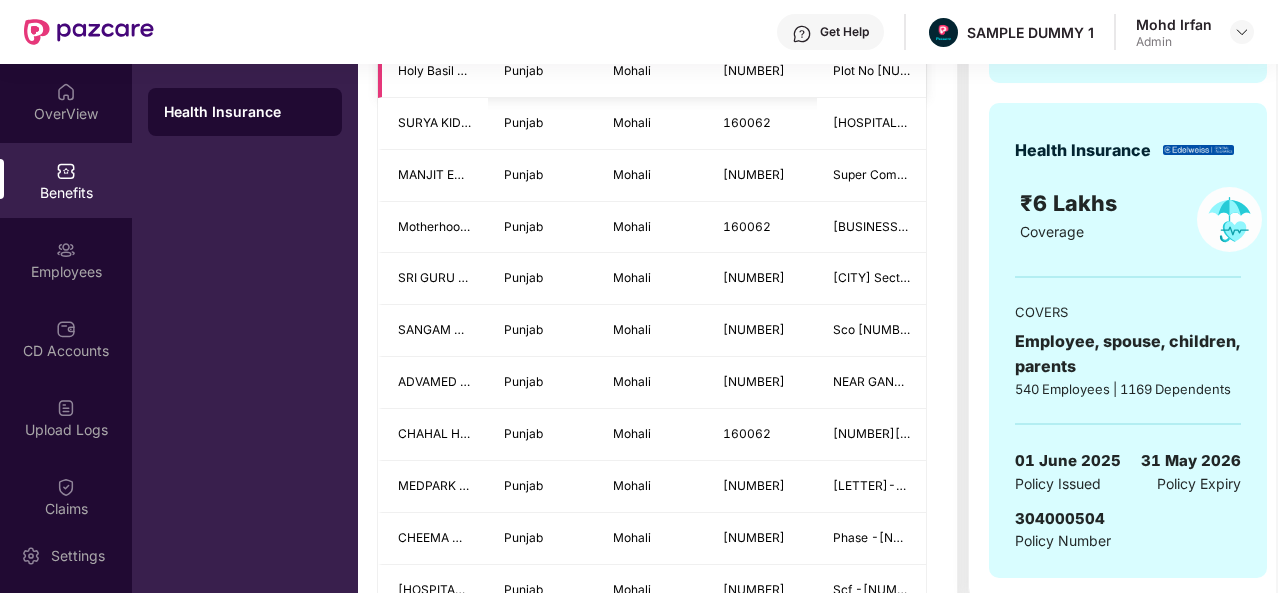 scroll, scrollTop: 682, scrollLeft: 0, axis: vertical 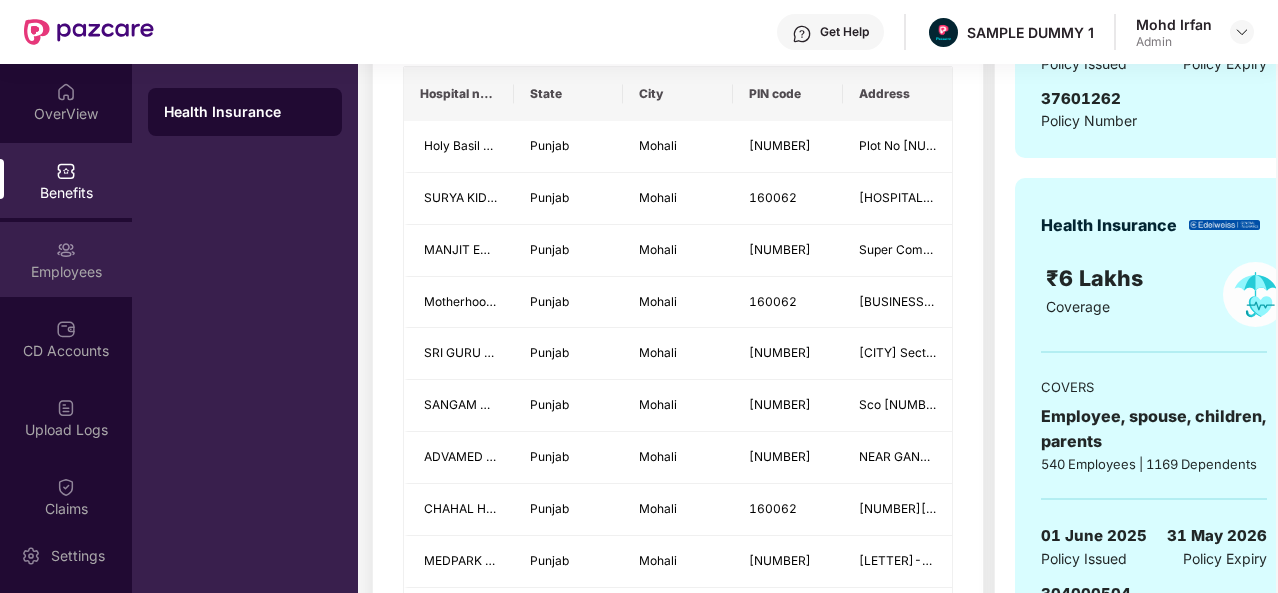 click at bounding box center (66, 250) 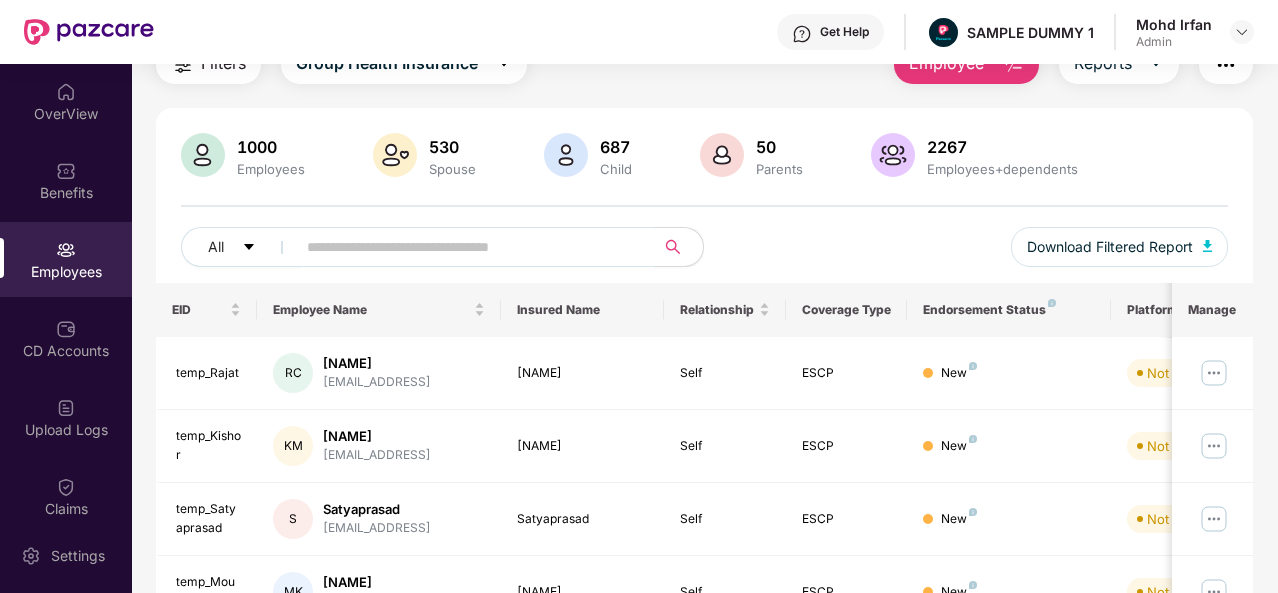 scroll, scrollTop: 0, scrollLeft: 0, axis: both 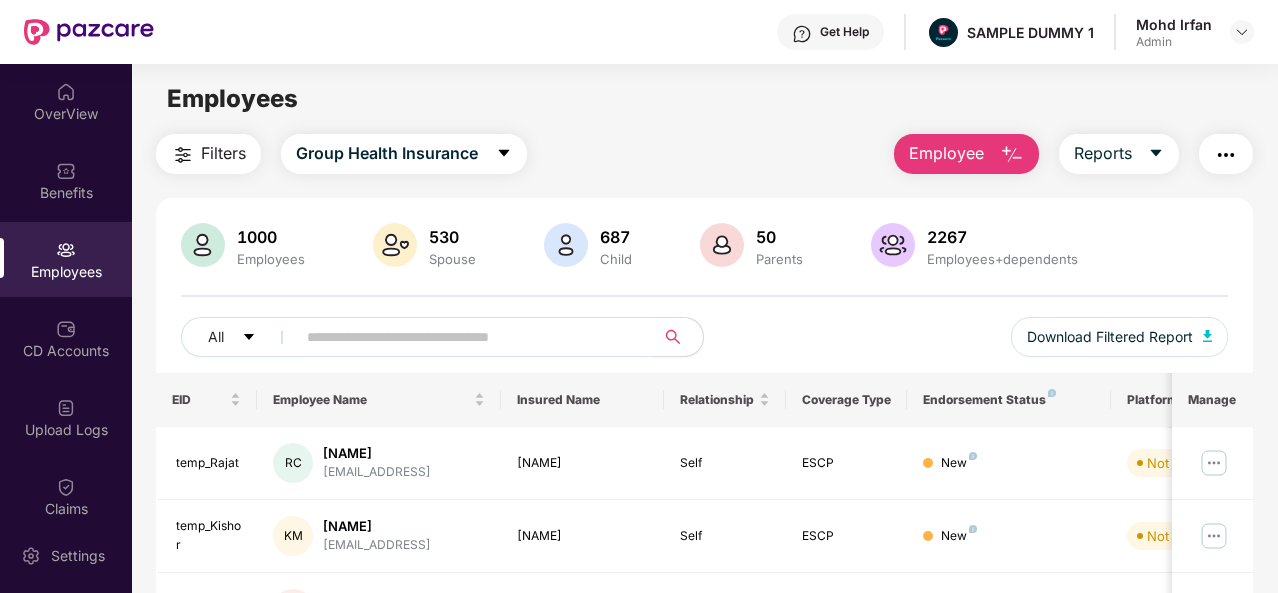 click at bounding box center [1012, 155] 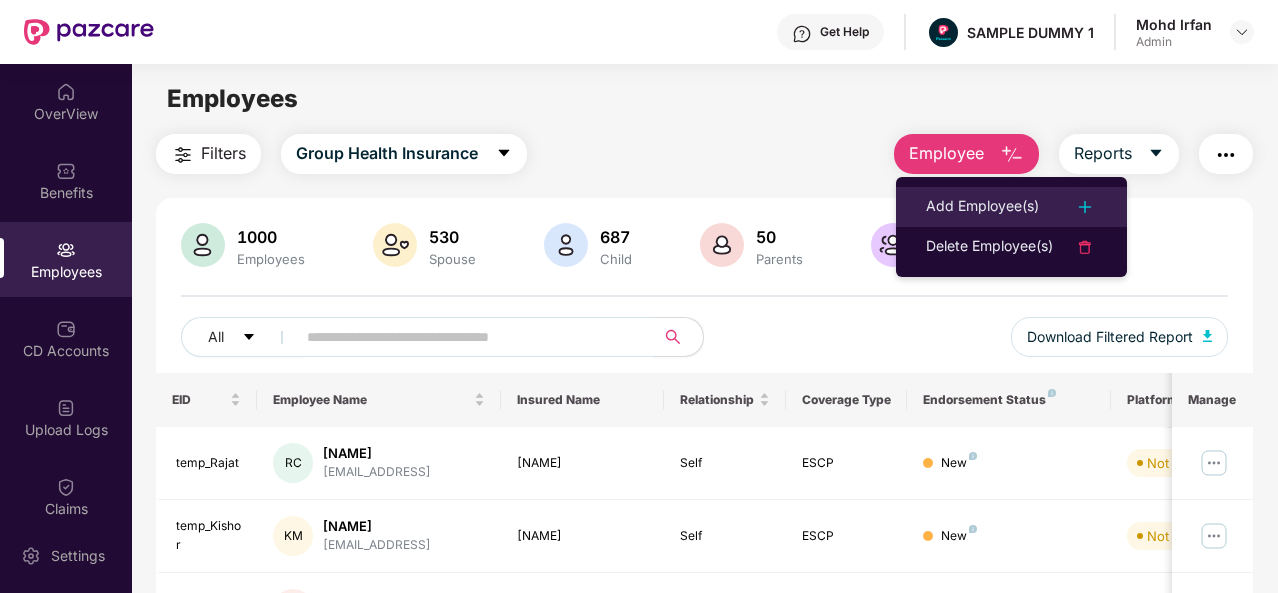 click on "Add Employee(s)" at bounding box center (982, 207) 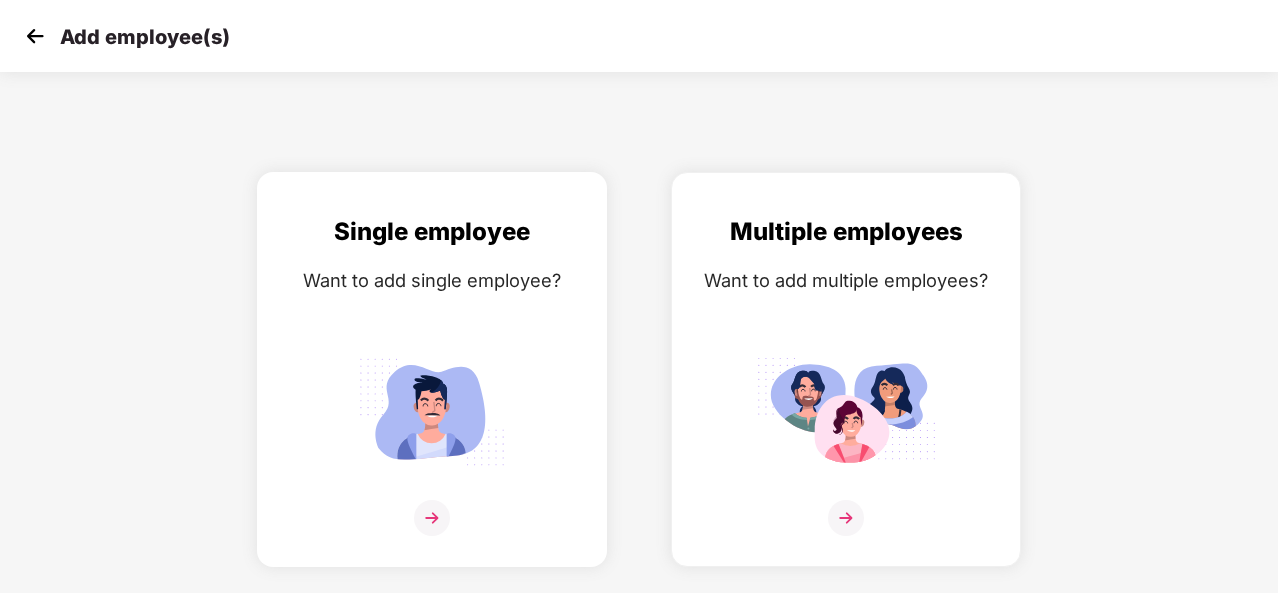 click at bounding box center (432, 518) 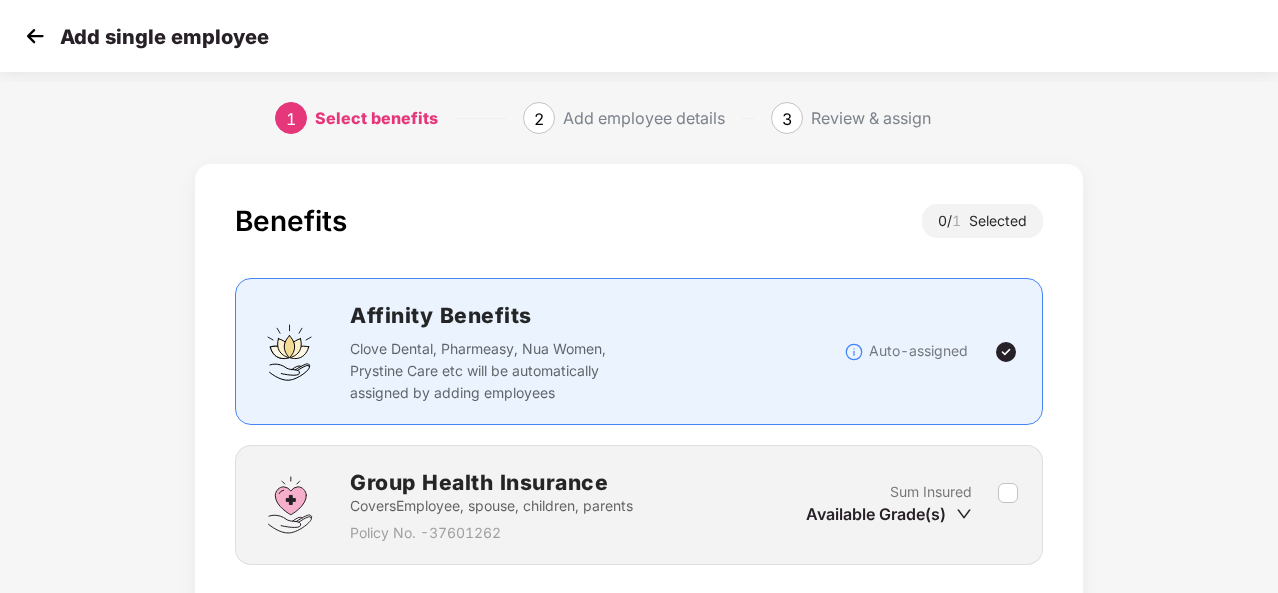 scroll, scrollTop: 144, scrollLeft: 0, axis: vertical 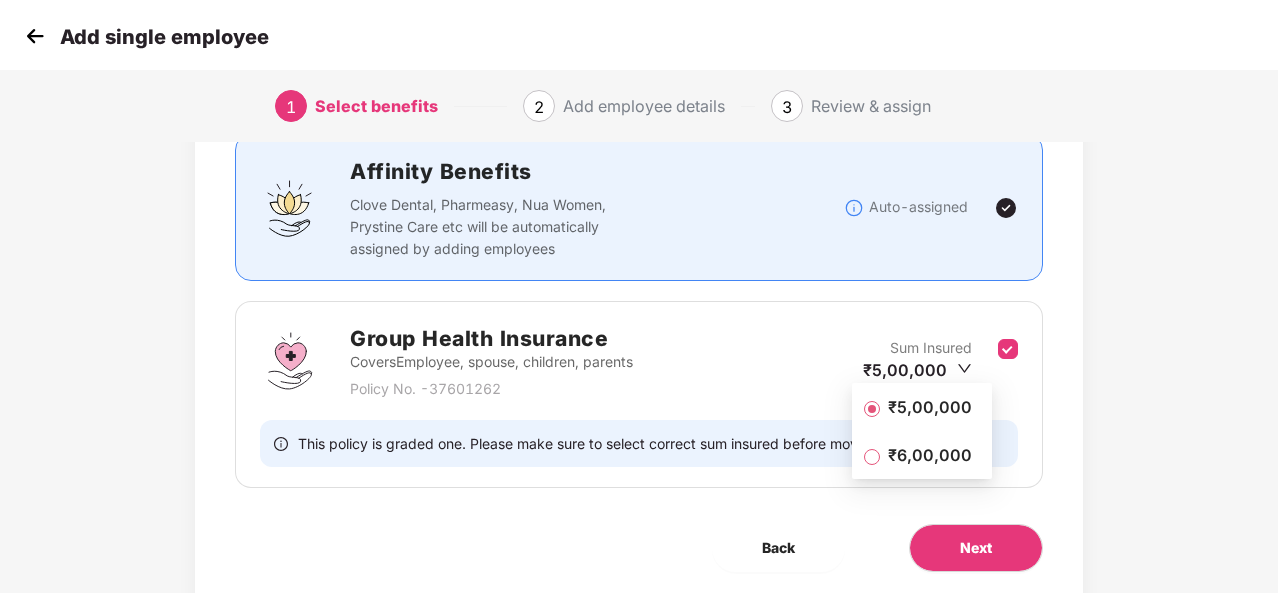 click on "₹5,00,000" at bounding box center (930, 407) 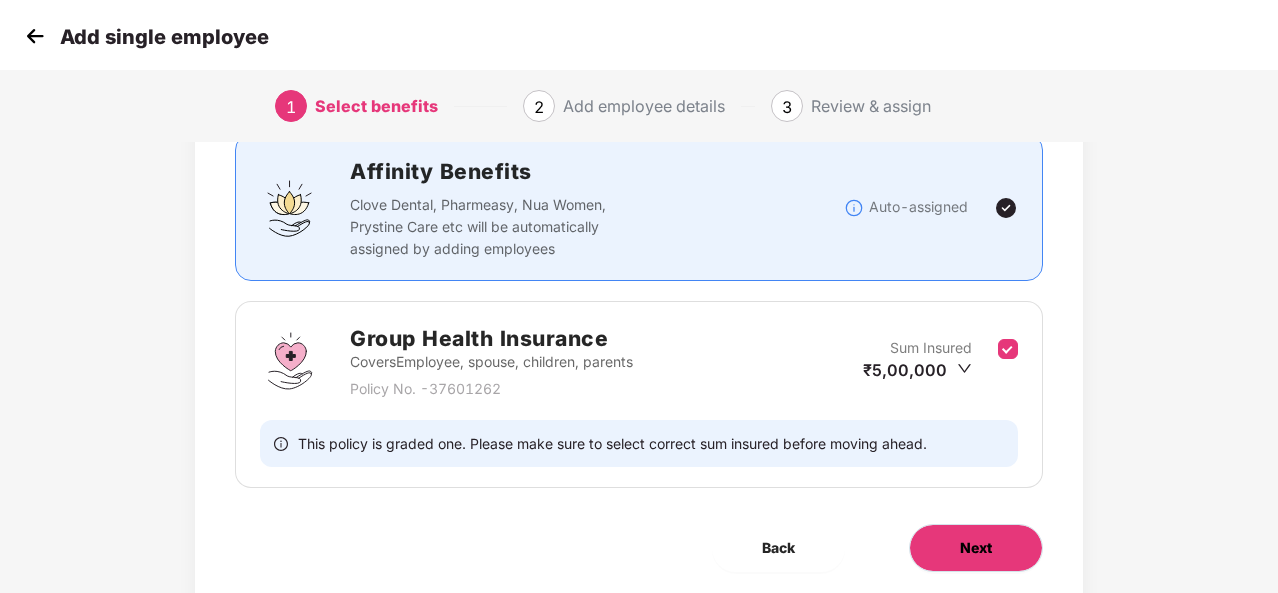 click on "Next" at bounding box center [976, 548] 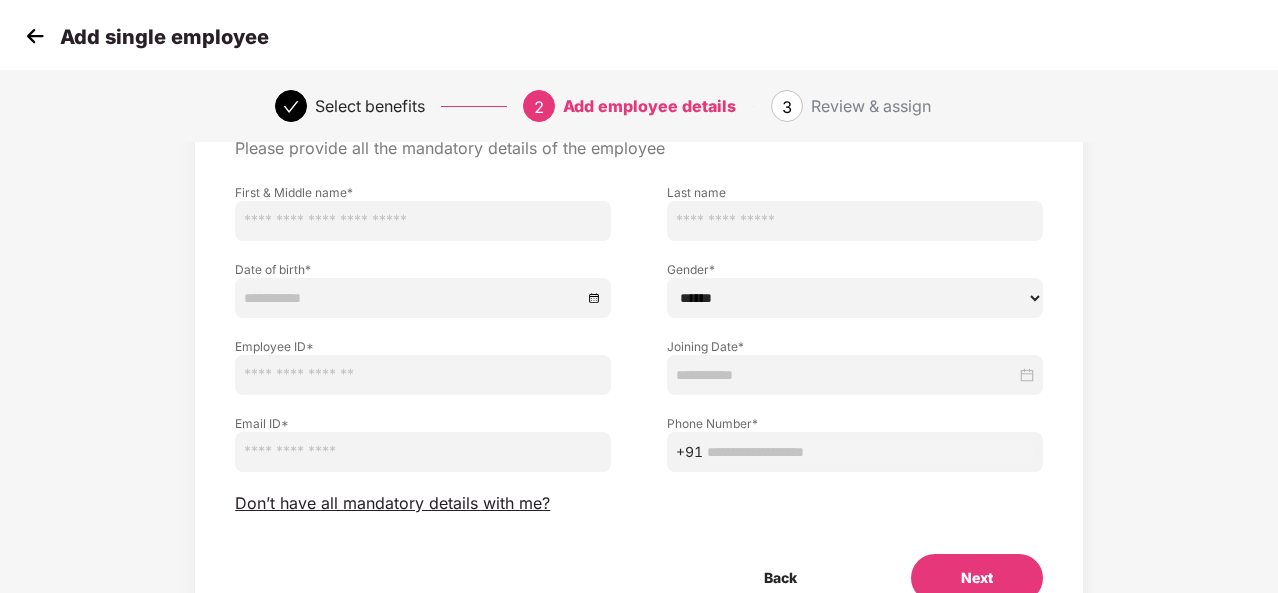 scroll, scrollTop: 101, scrollLeft: 0, axis: vertical 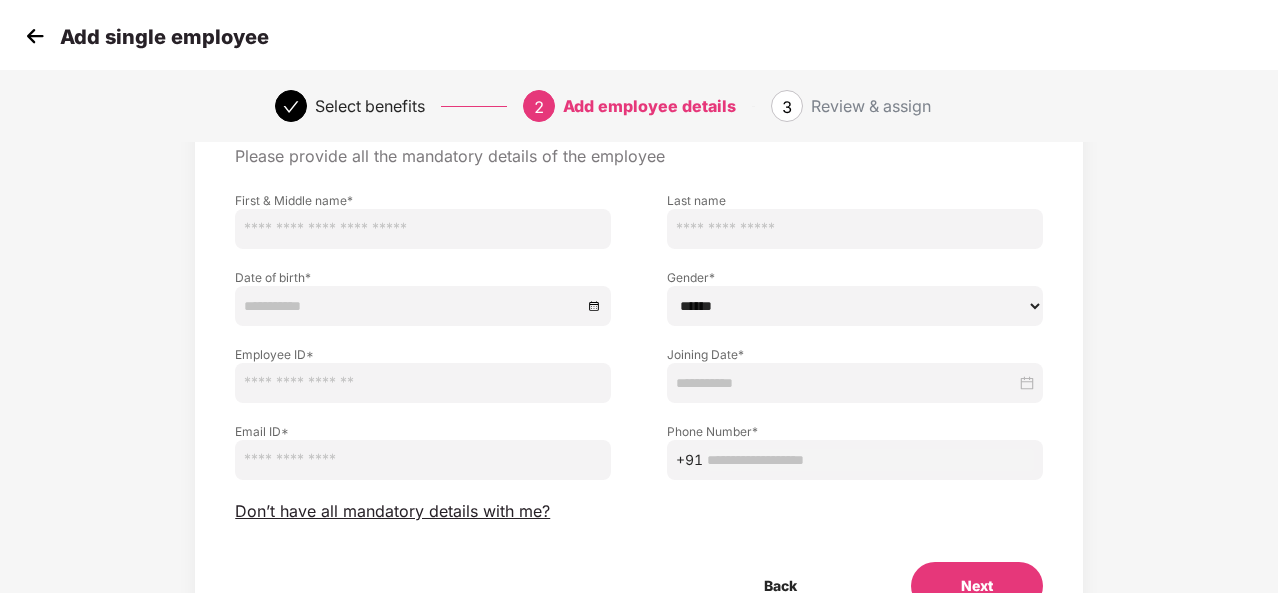 click at bounding box center (35, 36) 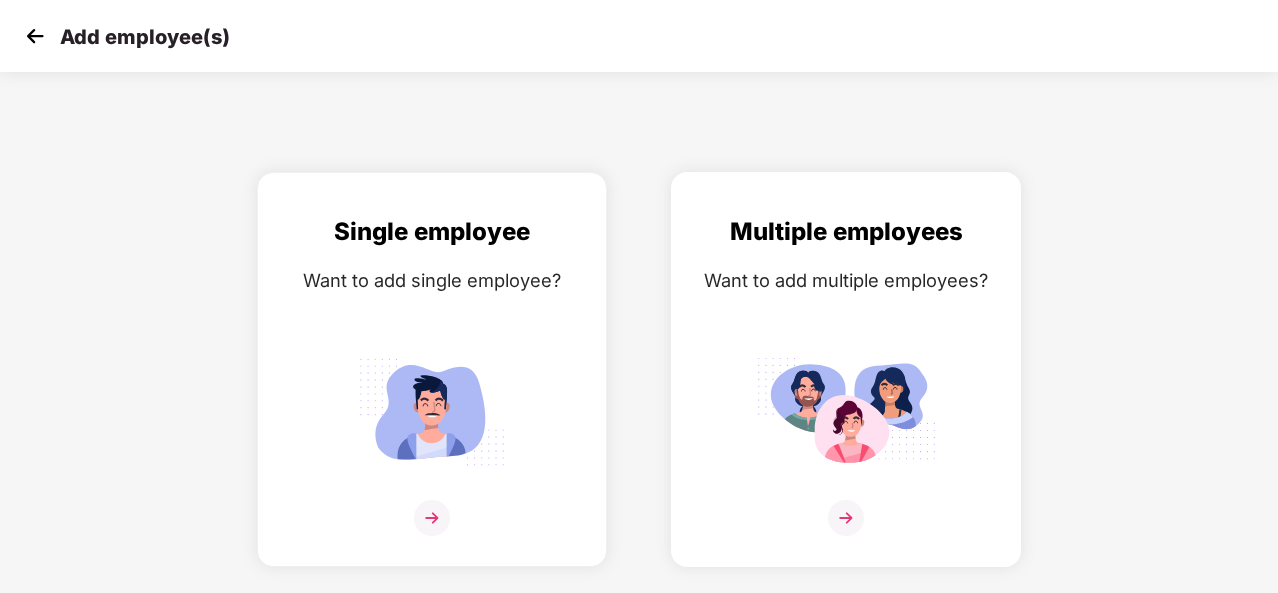 click at bounding box center (846, 518) 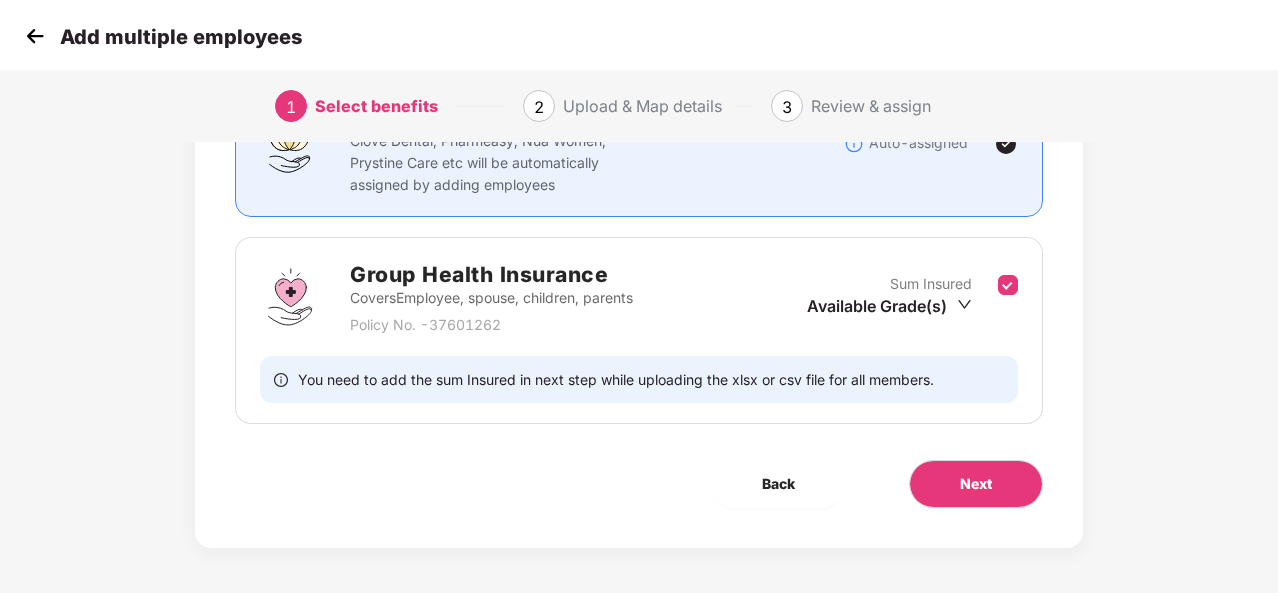 scroll, scrollTop: 211, scrollLeft: 0, axis: vertical 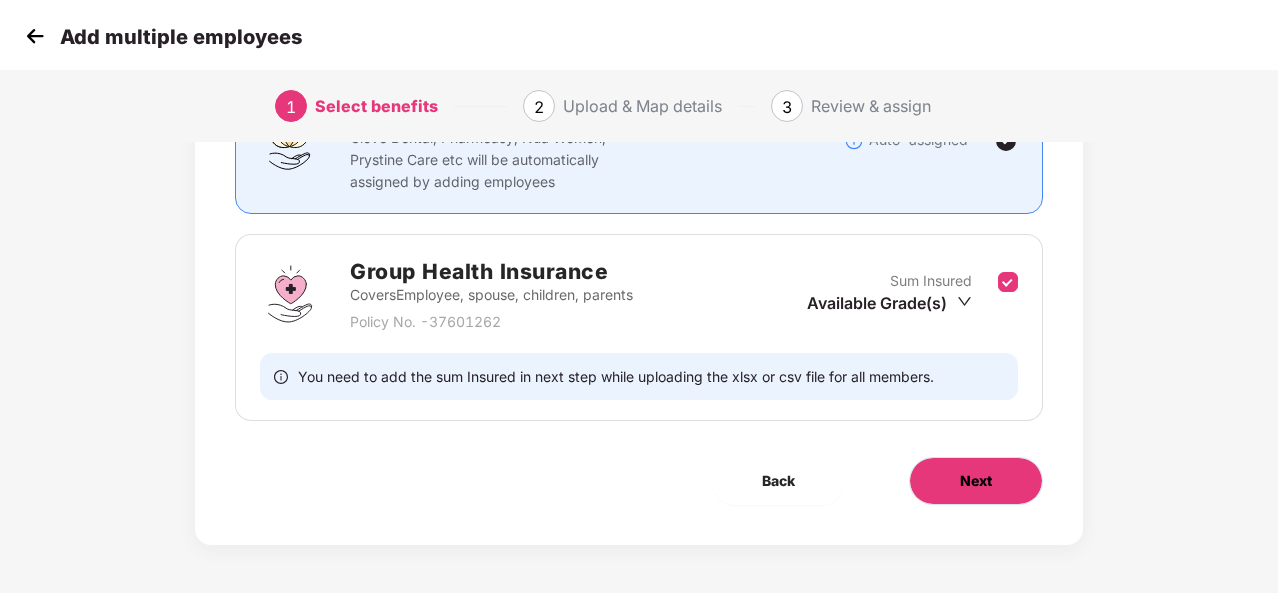 click on "Next" at bounding box center [976, 481] 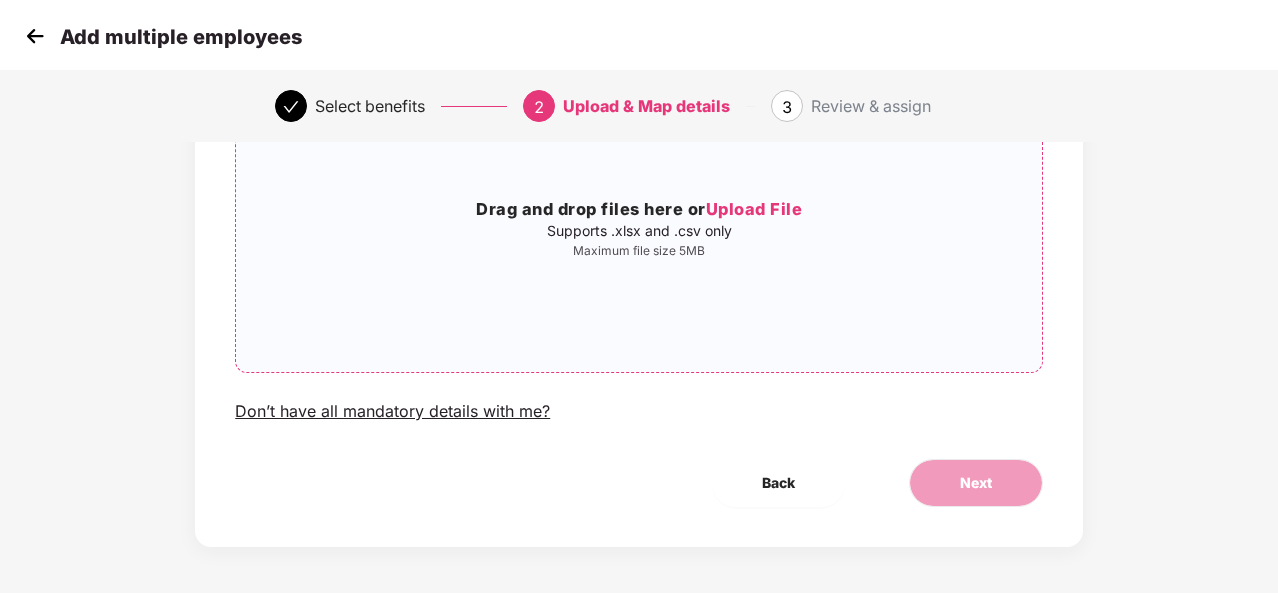 scroll, scrollTop: 42, scrollLeft: 0, axis: vertical 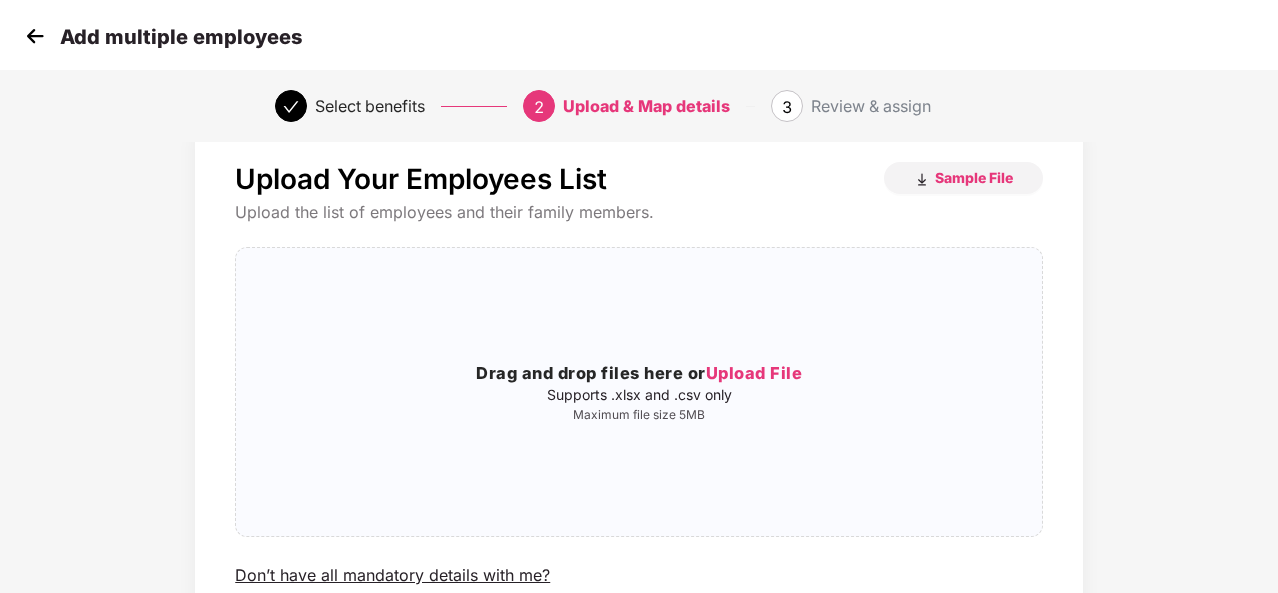 click at bounding box center (35, 36) 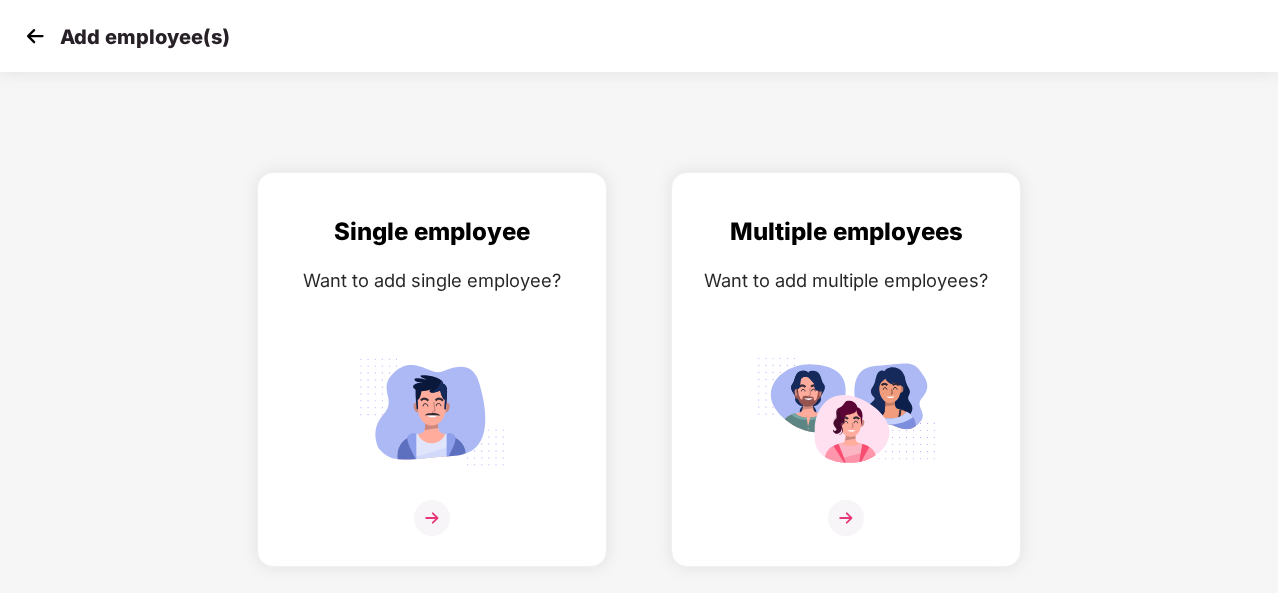 scroll, scrollTop: 0, scrollLeft: 0, axis: both 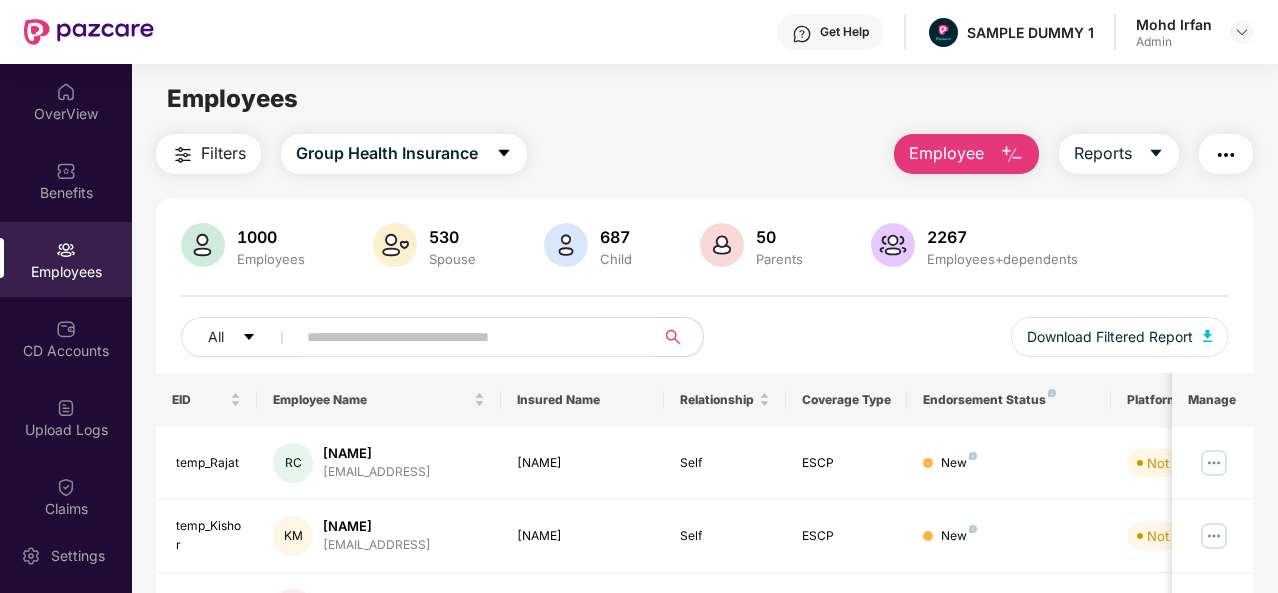 click at bounding box center [1012, 155] 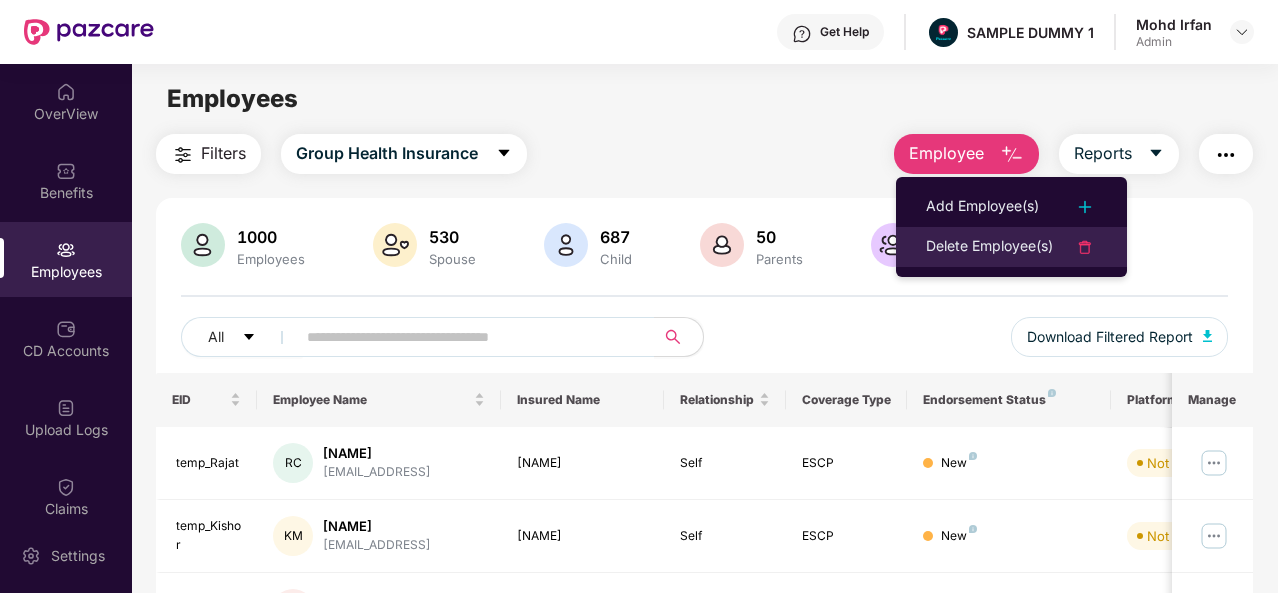 click on "Delete Employee(s)" at bounding box center [989, 247] 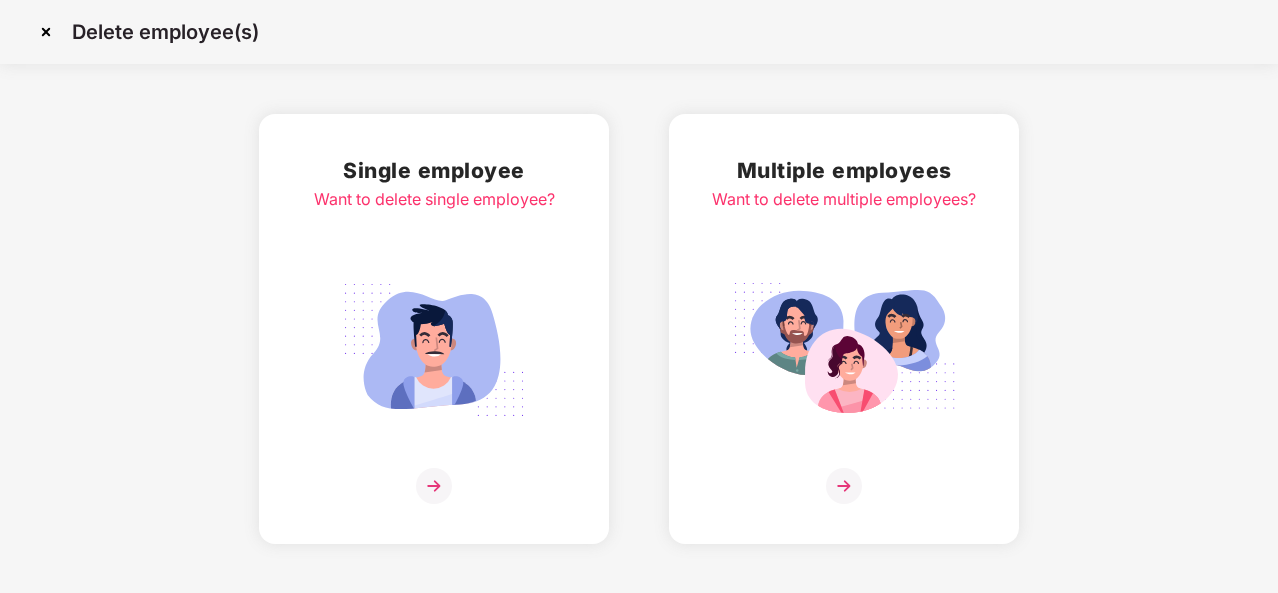 click at bounding box center [434, 486] 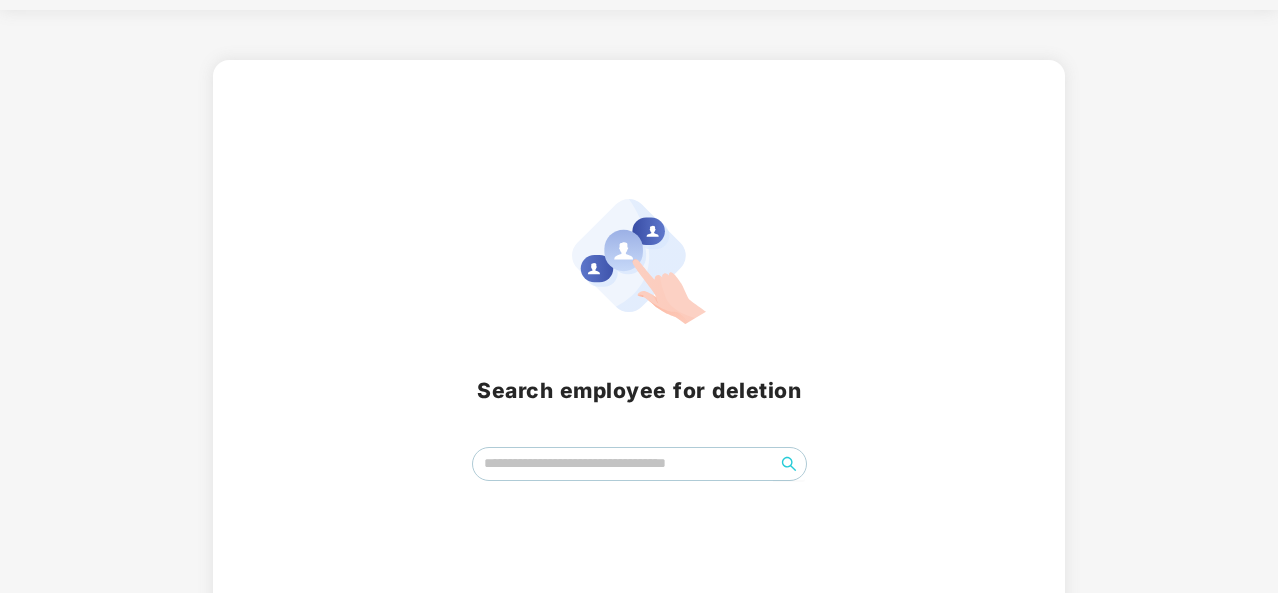 scroll, scrollTop: 0, scrollLeft: 0, axis: both 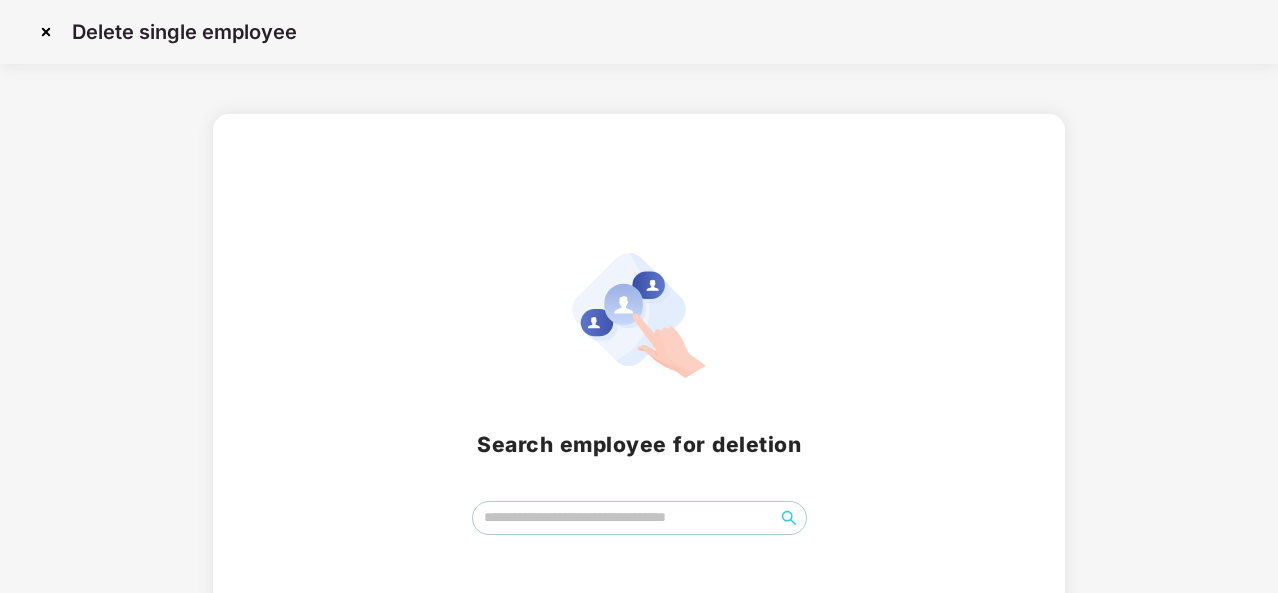 click at bounding box center [46, 32] 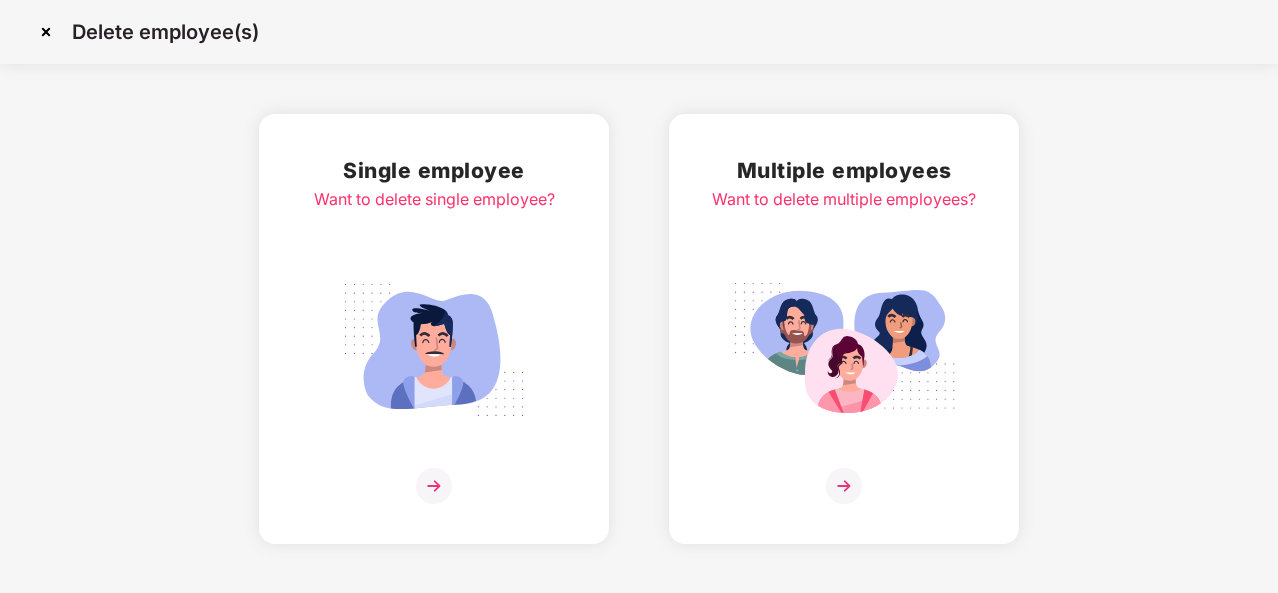 scroll, scrollTop: 0, scrollLeft: 0, axis: both 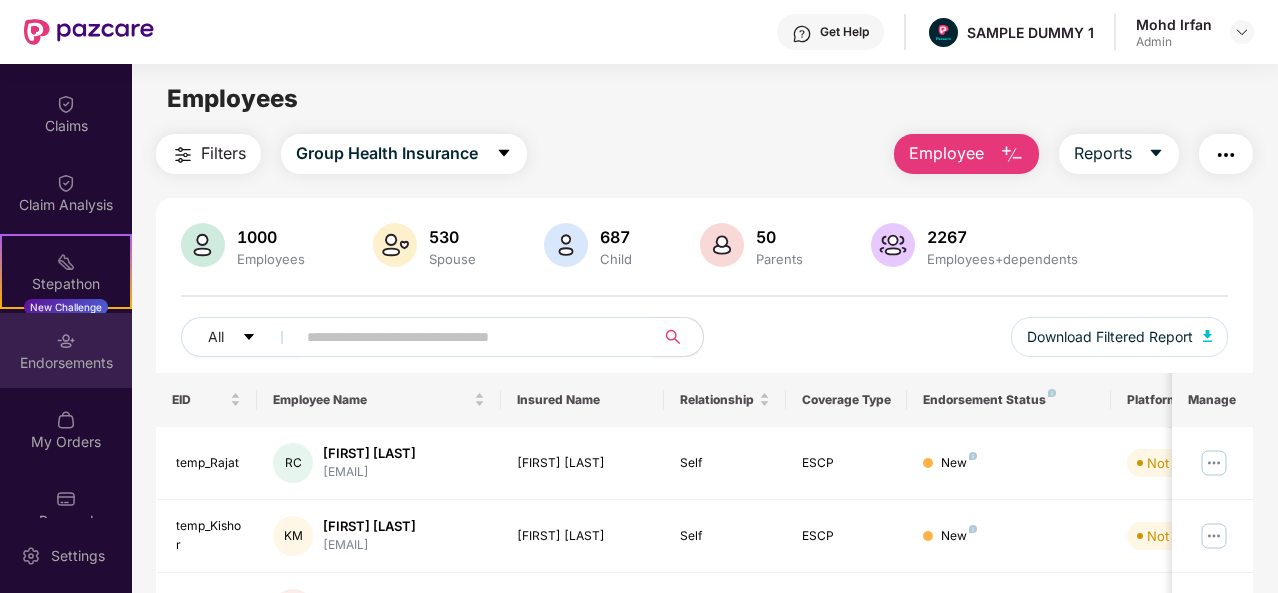 click at bounding box center [66, 341] 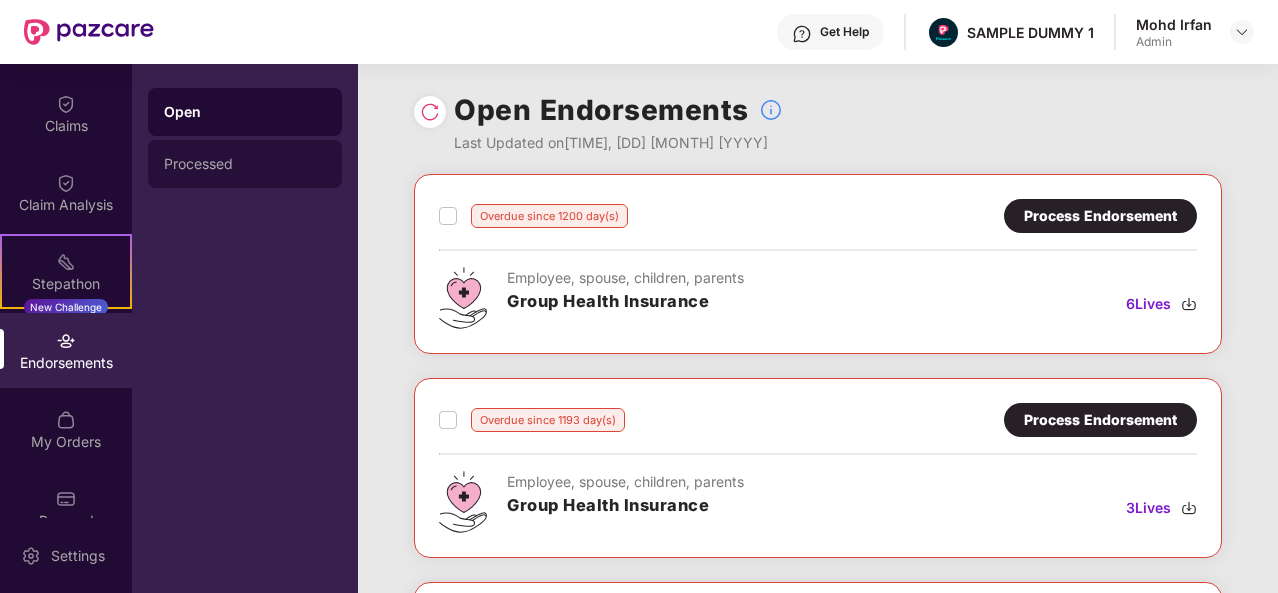 click on "Processed" at bounding box center (245, 164) 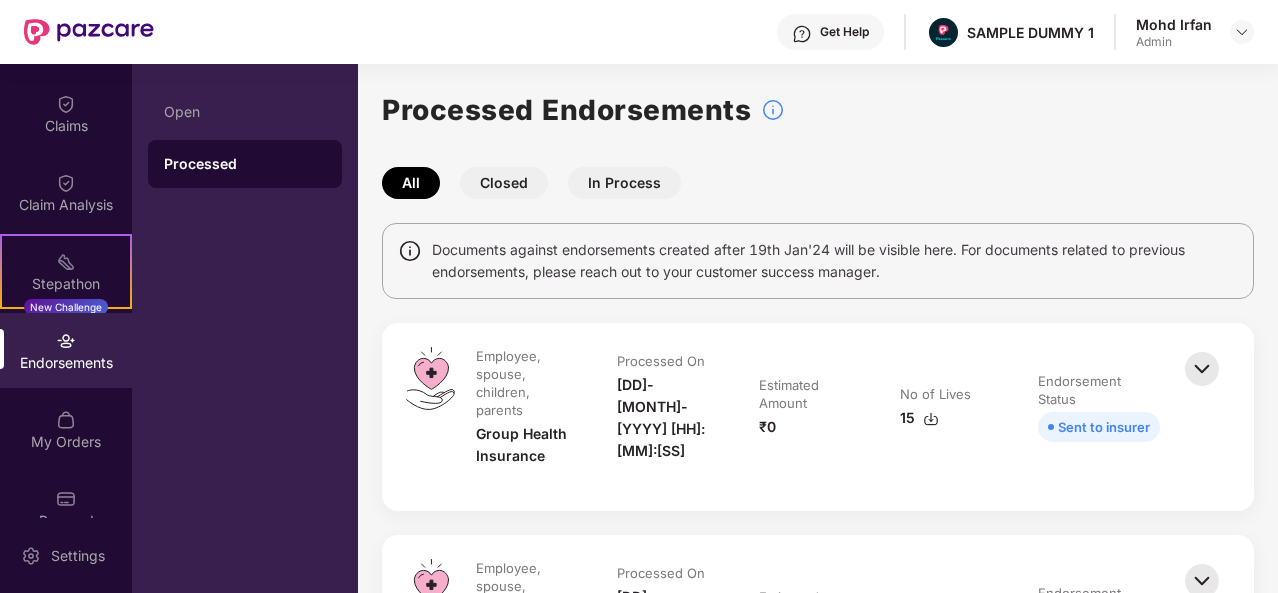 click on "Closed" at bounding box center (504, 183) 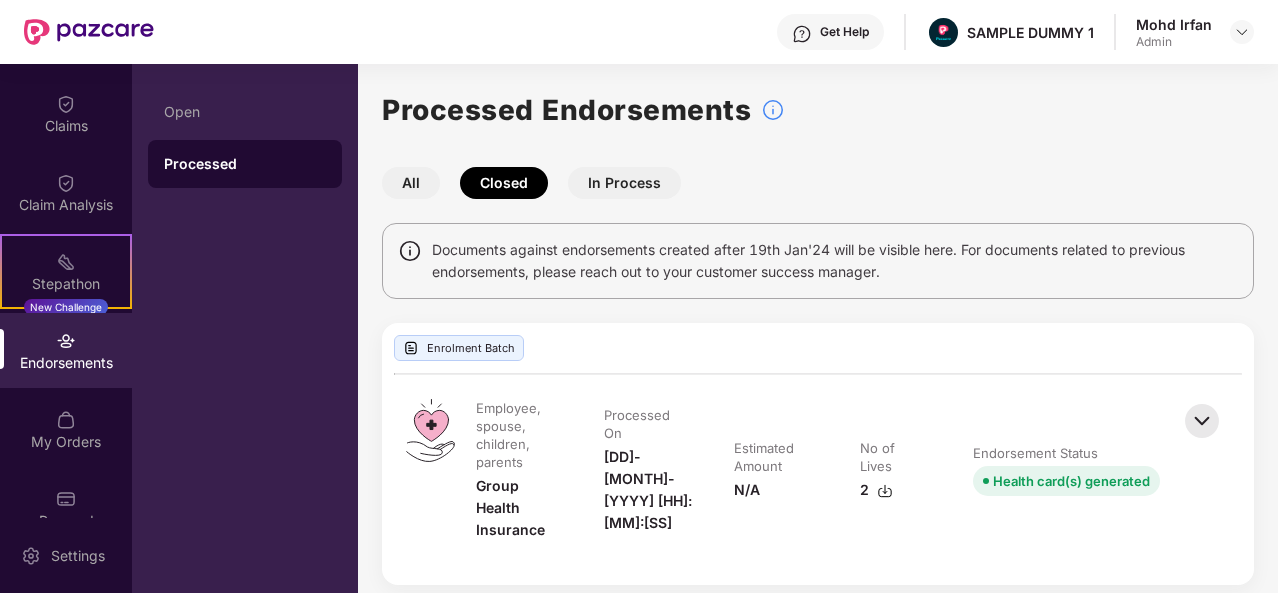 click on "In Process" at bounding box center (624, 183) 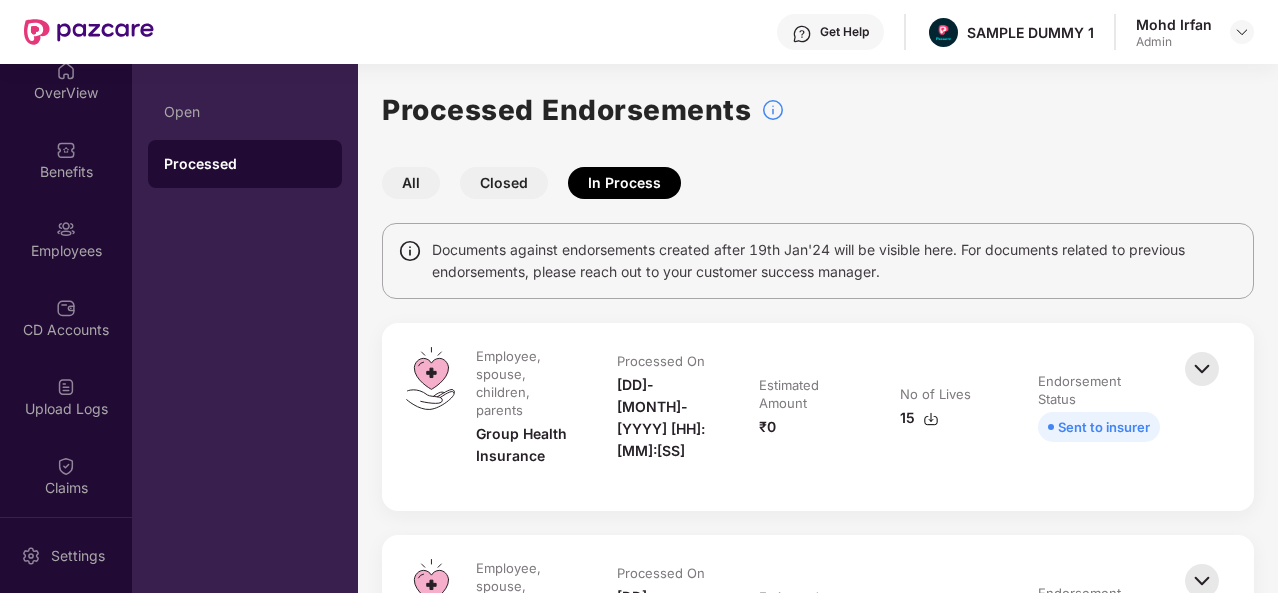 scroll, scrollTop: 20, scrollLeft: 0, axis: vertical 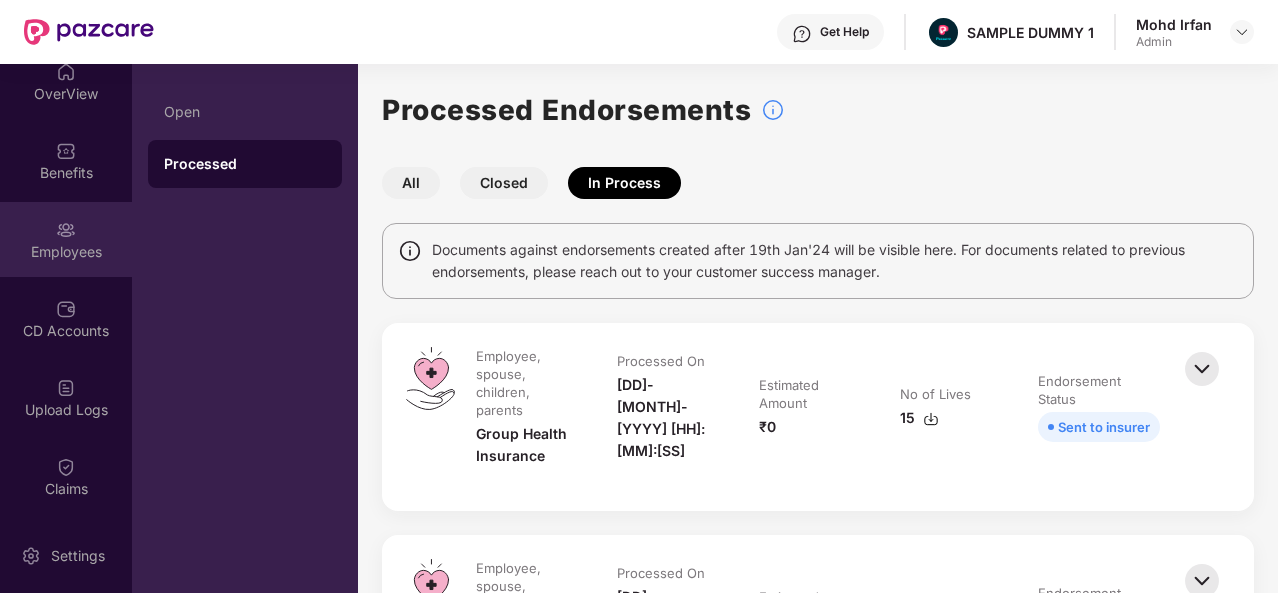 click at bounding box center [66, 230] 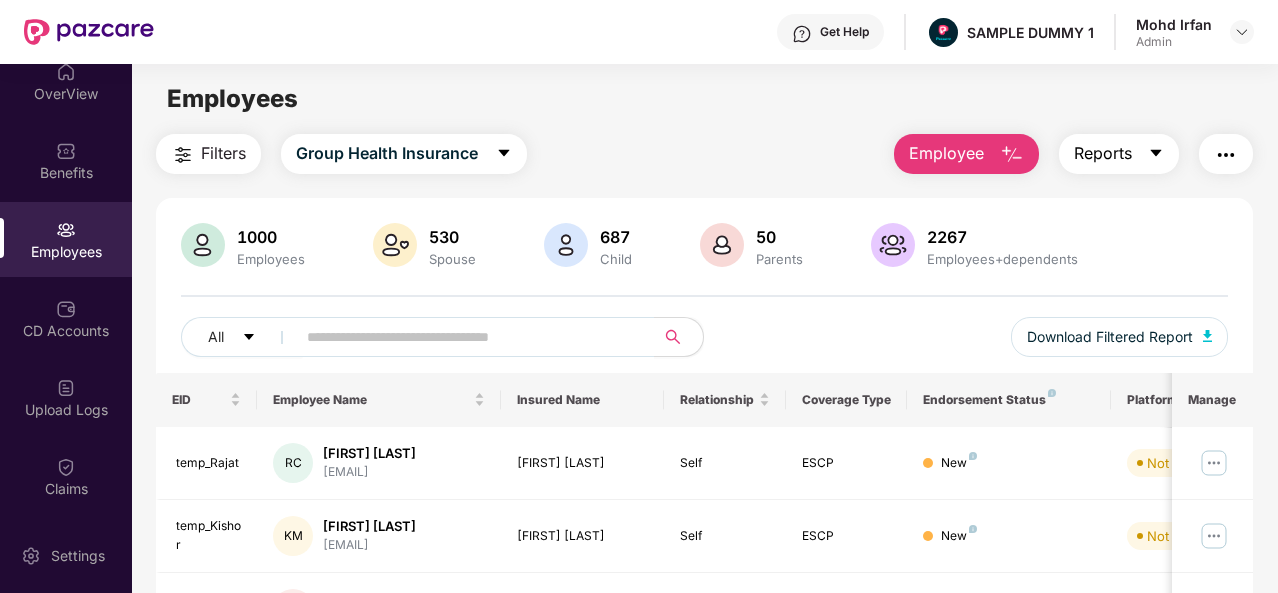 click 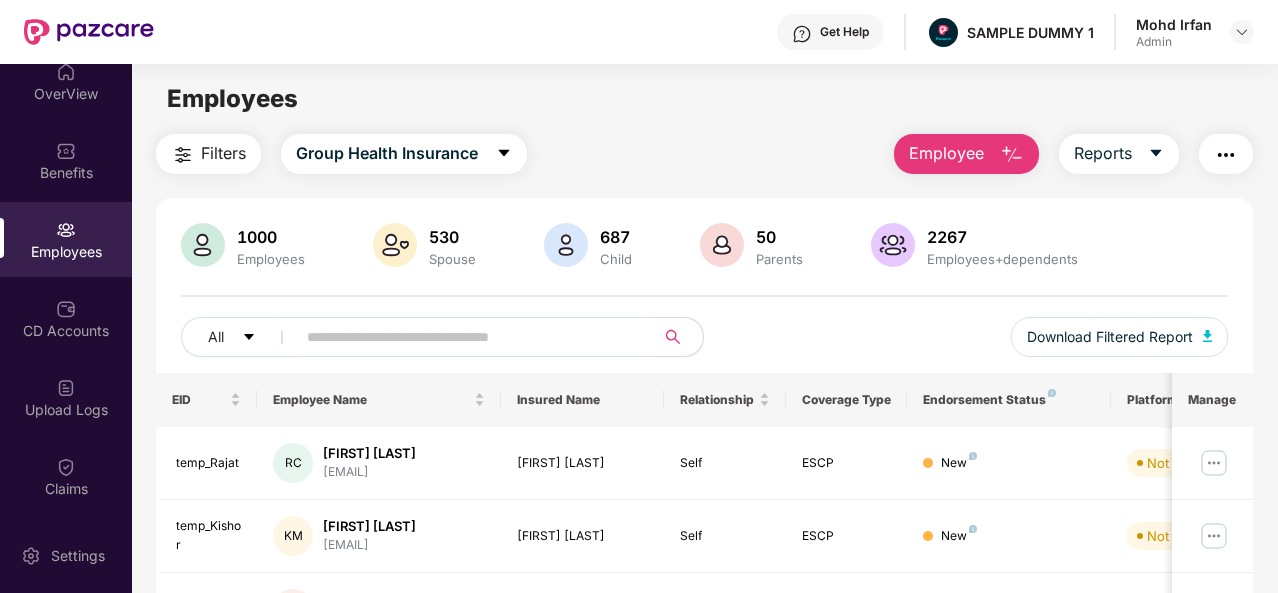 click at bounding box center [1226, 155] 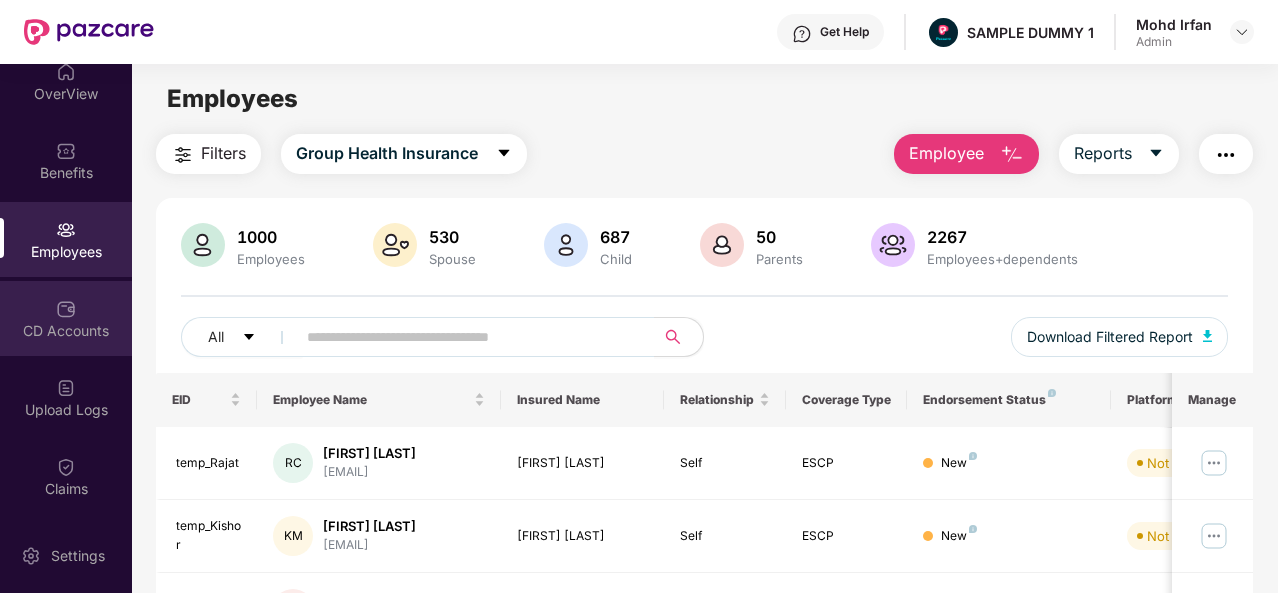 click on "CD Accounts" at bounding box center [66, 318] 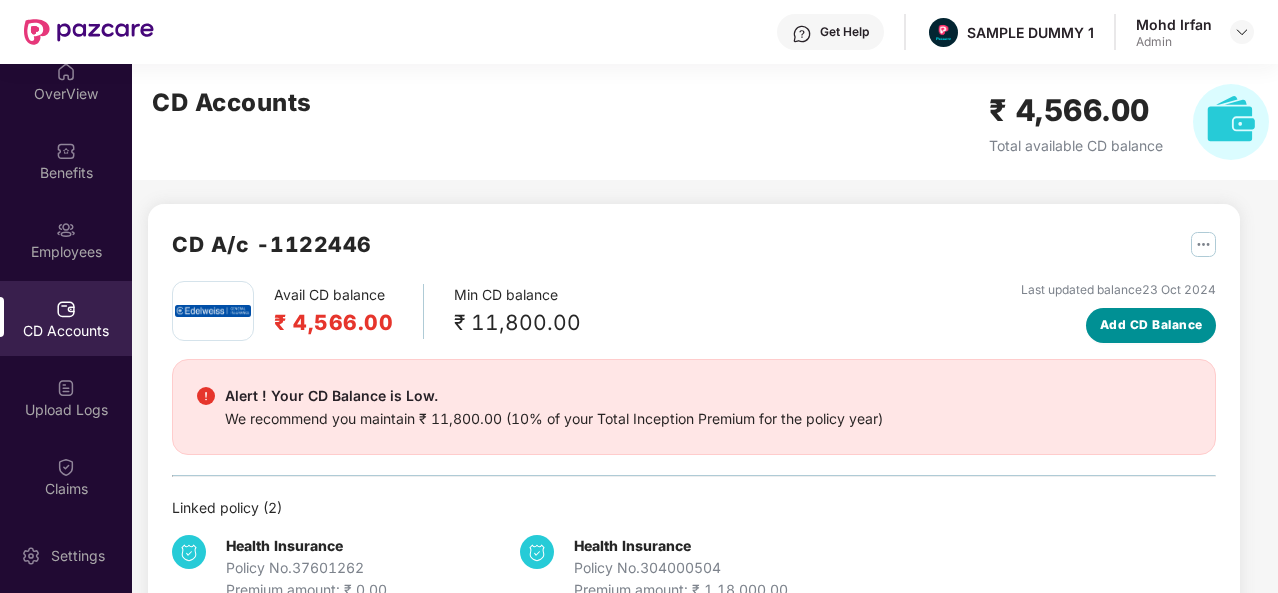click on "Add CD Balance" at bounding box center [1151, 325] 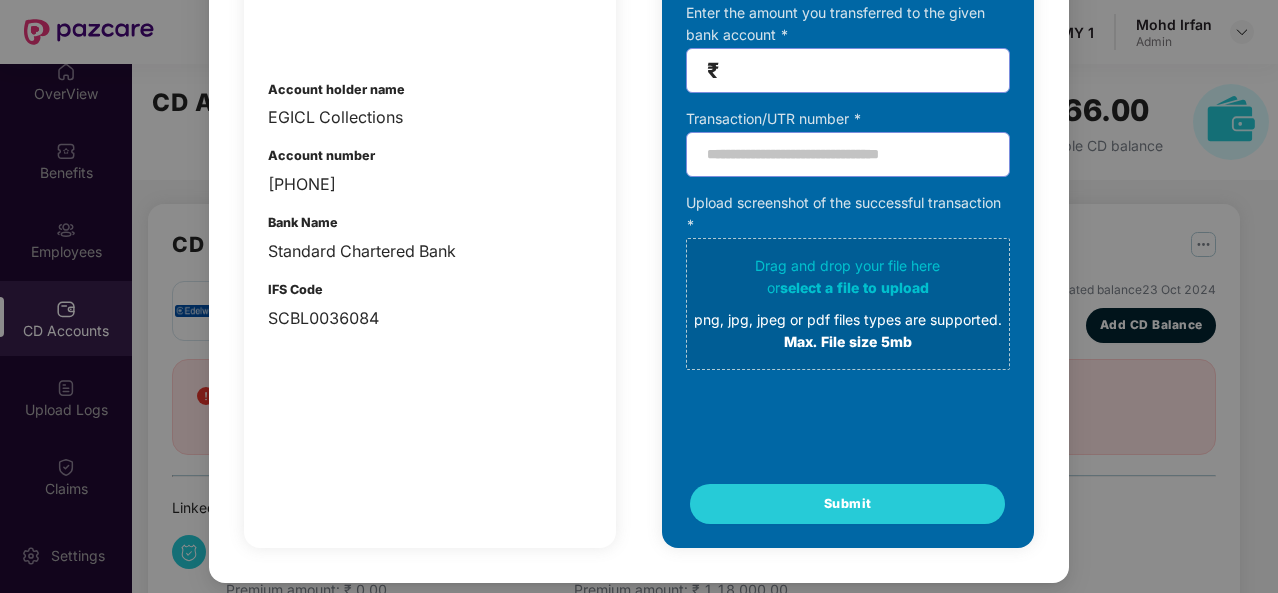 scroll, scrollTop: 0, scrollLeft: 0, axis: both 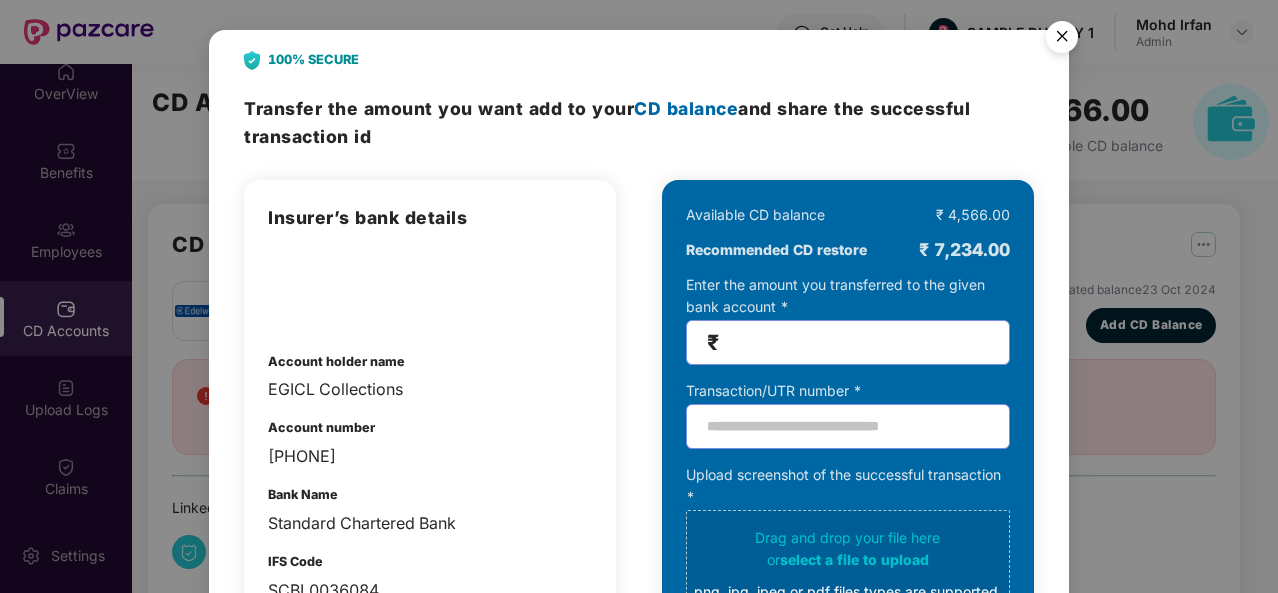 click at bounding box center (1062, 40) 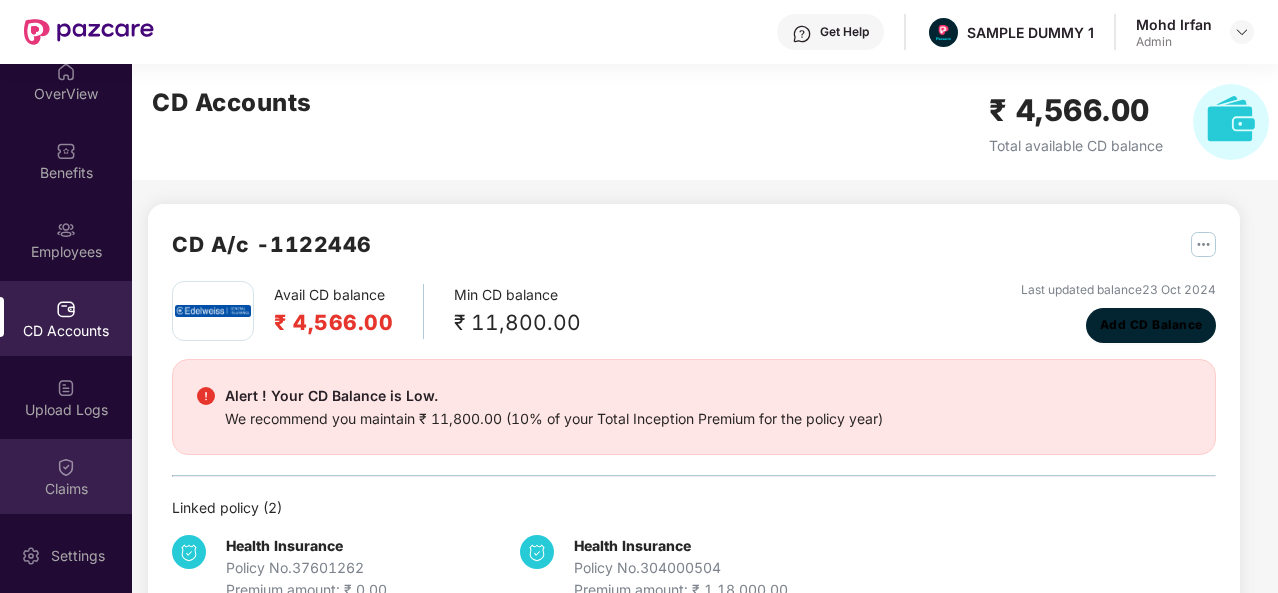 scroll, scrollTop: 151, scrollLeft: 0, axis: vertical 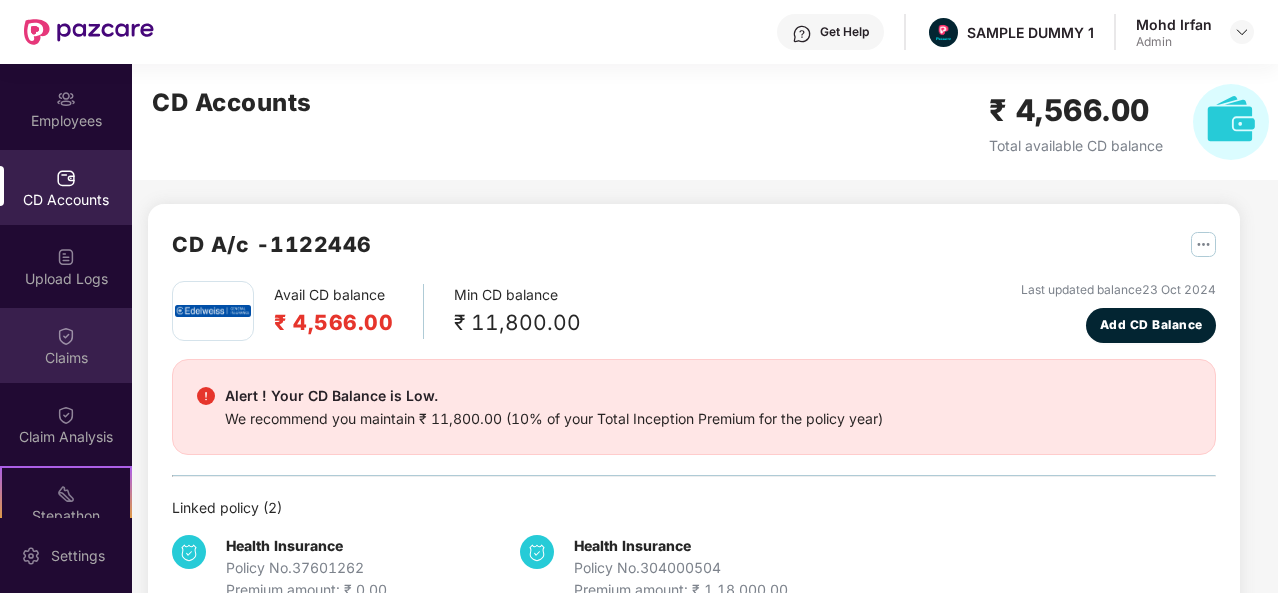 click on "Claims" at bounding box center [66, 358] 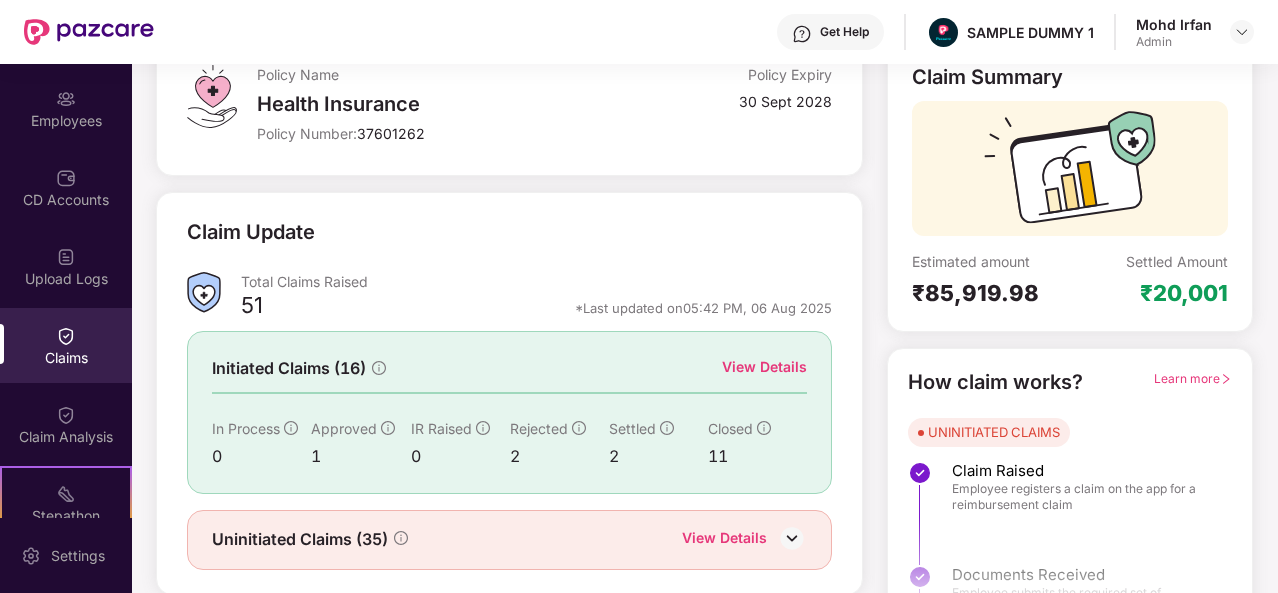scroll, scrollTop: 142, scrollLeft: 0, axis: vertical 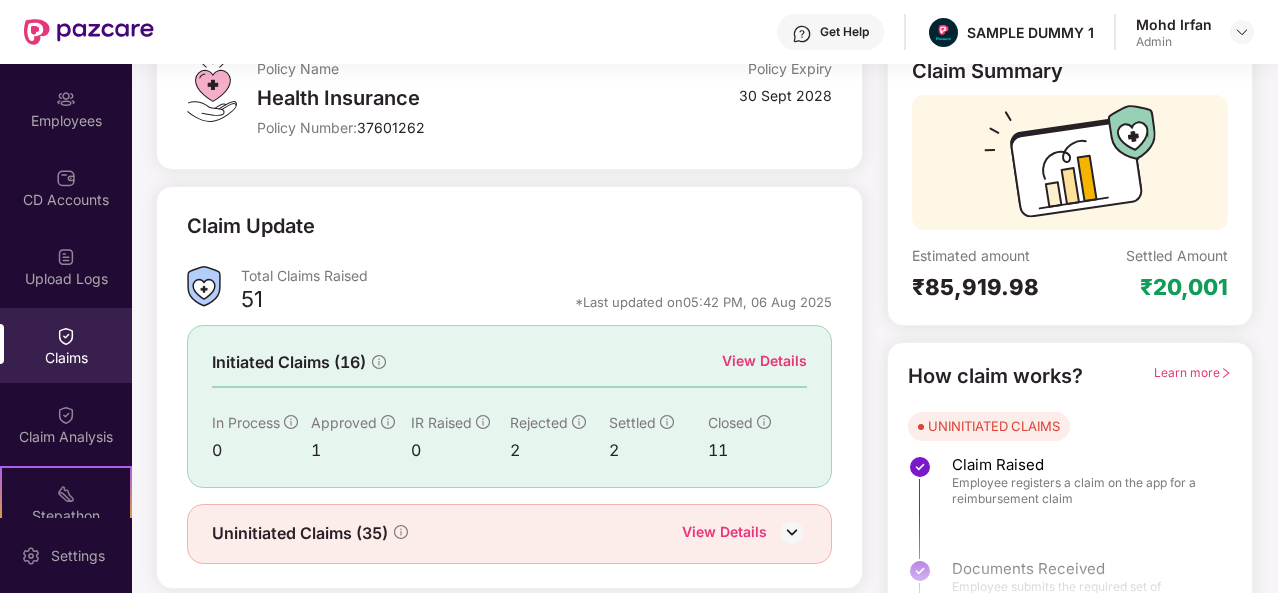 click on "View Details" at bounding box center [764, 361] 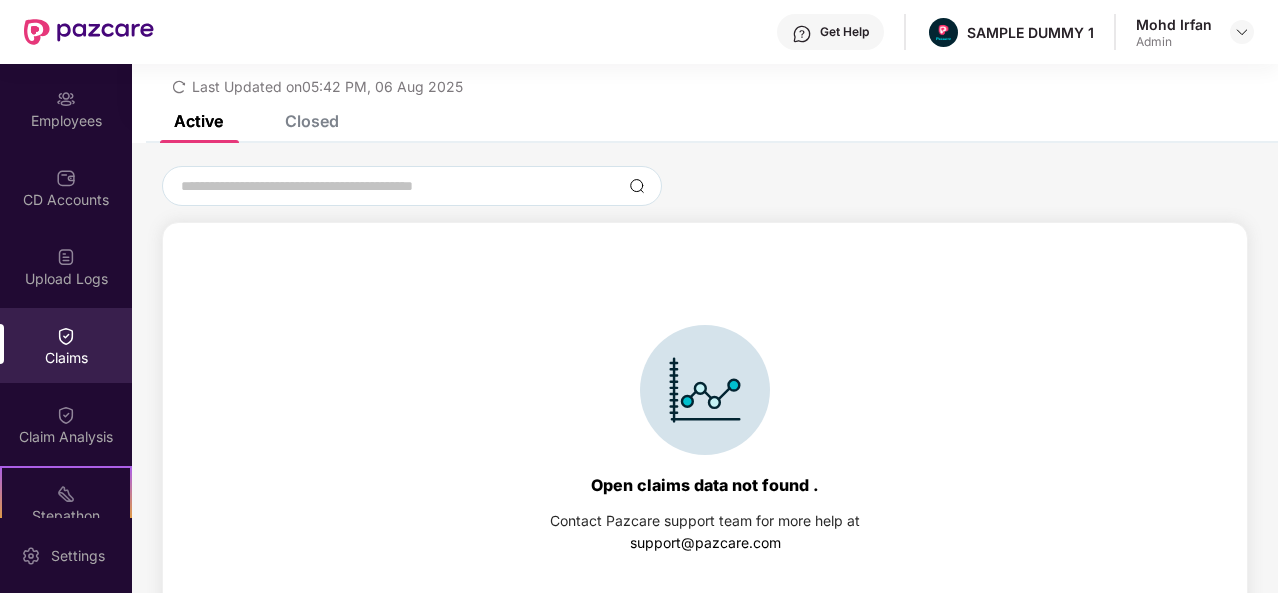 scroll, scrollTop: 86, scrollLeft: 0, axis: vertical 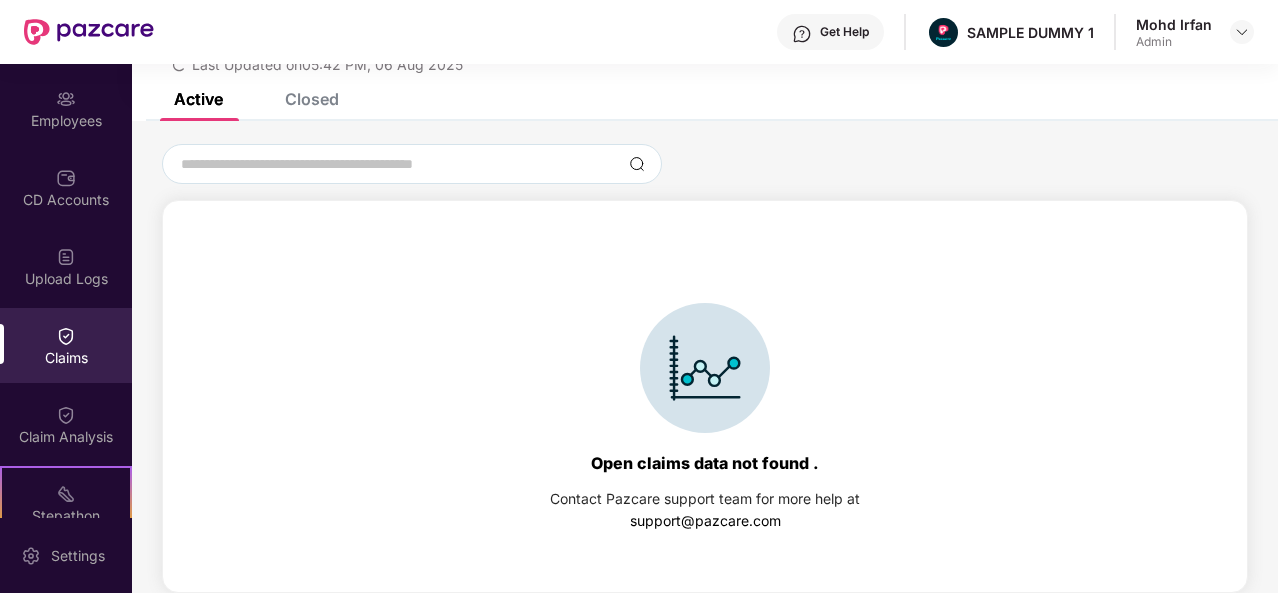click on "Closed" at bounding box center [312, 99] 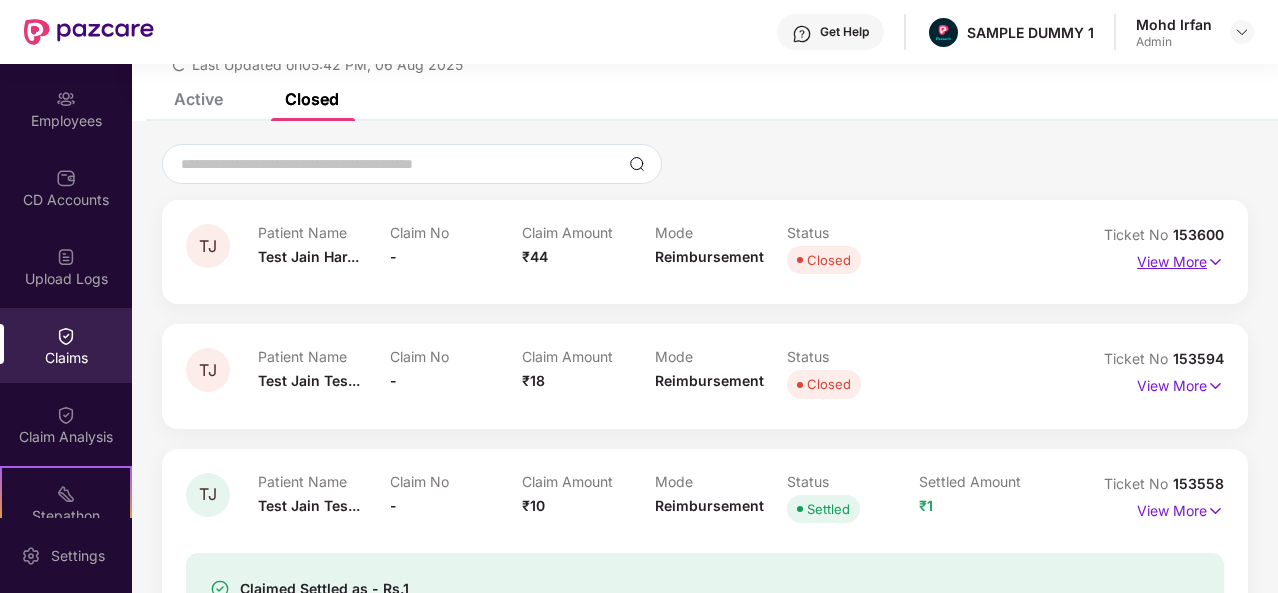 click at bounding box center [1215, 262] 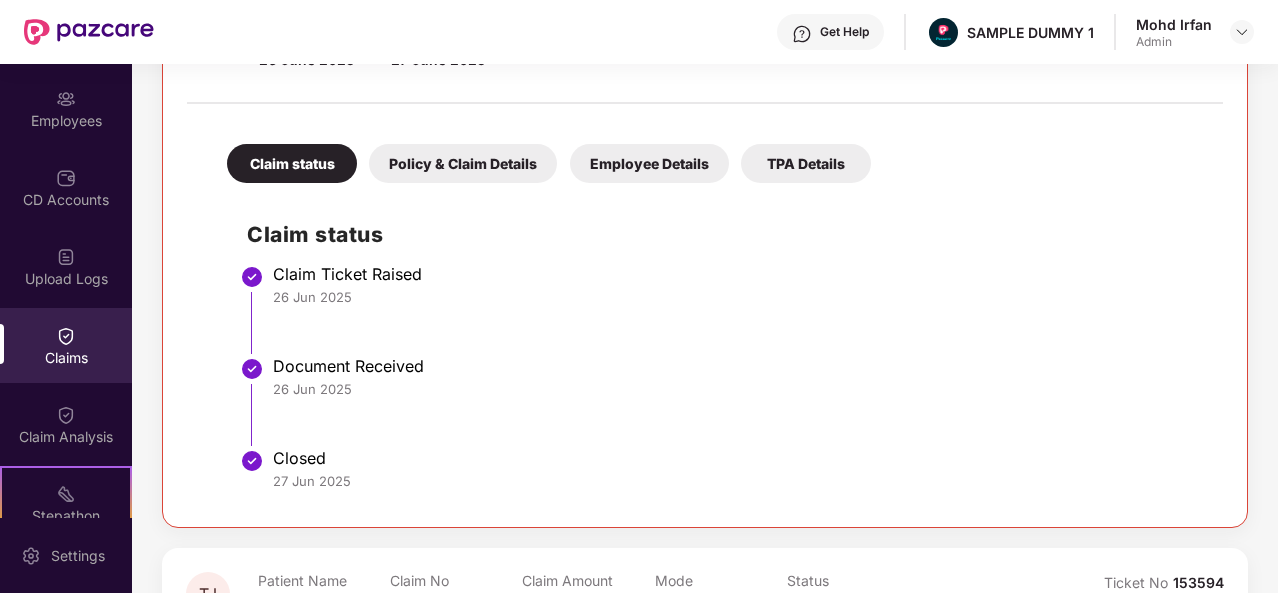 scroll, scrollTop: 358, scrollLeft: 0, axis: vertical 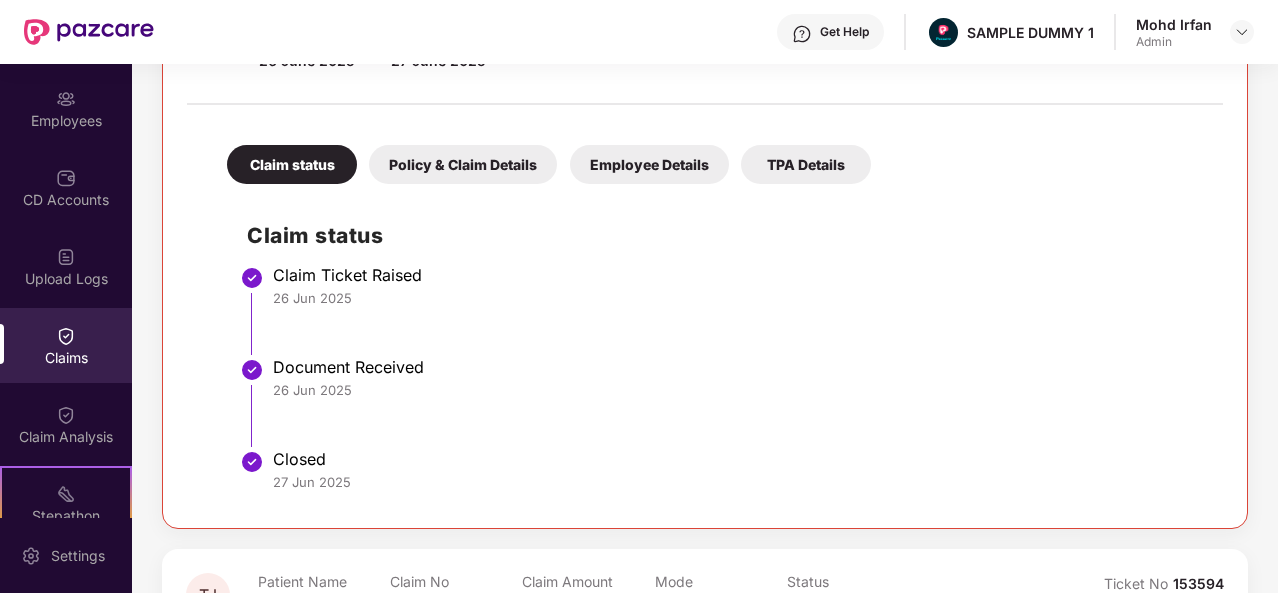 click on "Policy & Claim Details" at bounding box center [463, 164] 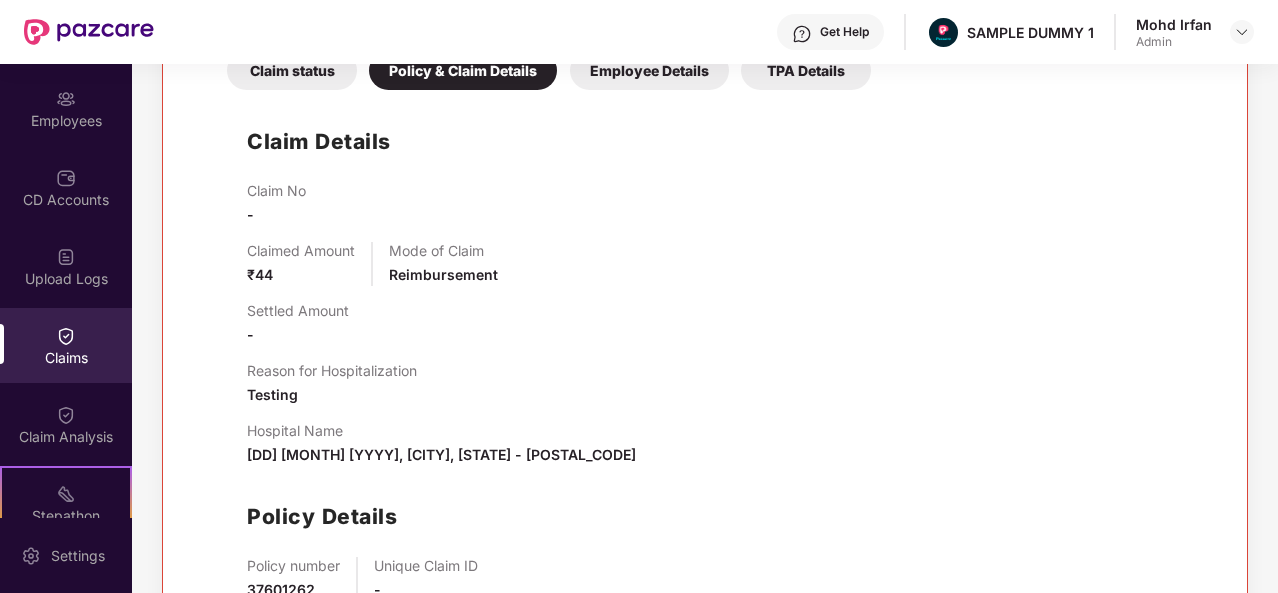 scroll, scrollTop: 343, scrollLeft: 0, axis: vertical 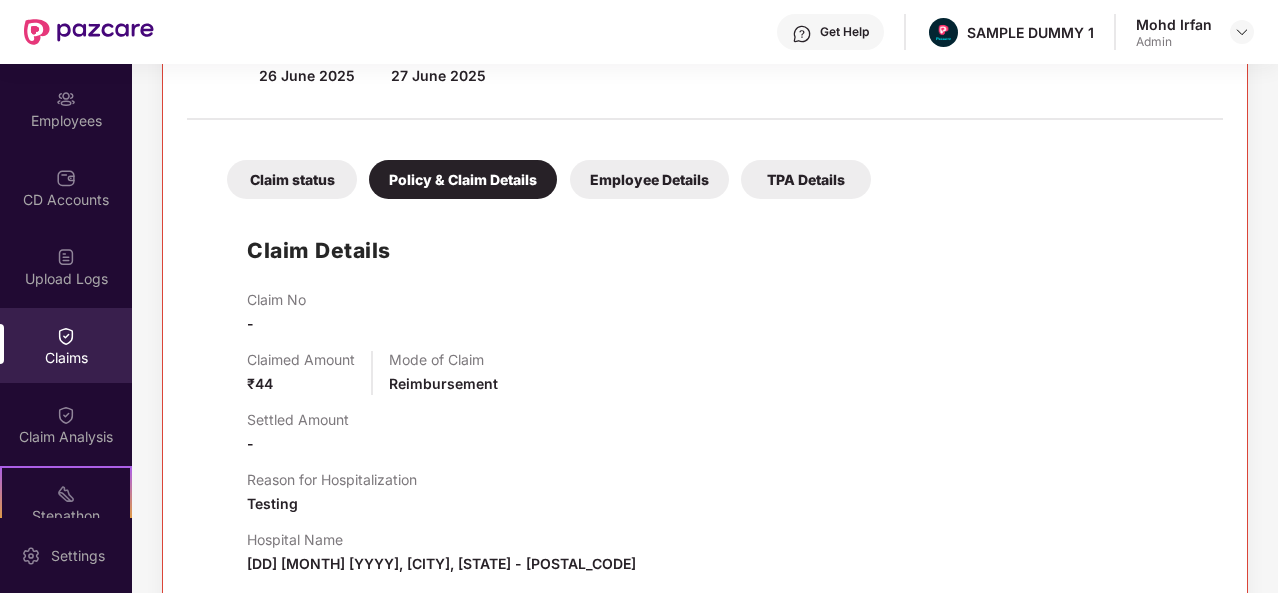 click on "Employee Details" at bounding box center [649, 179] 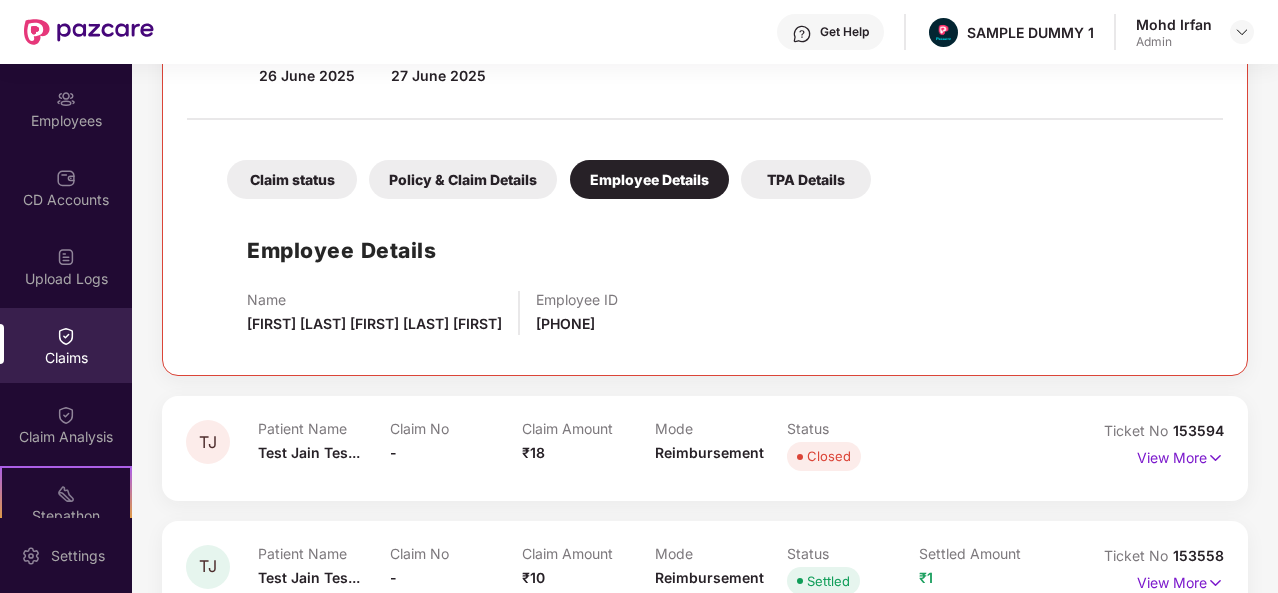 click on "TPA Details" at bounding box center [806, 179] 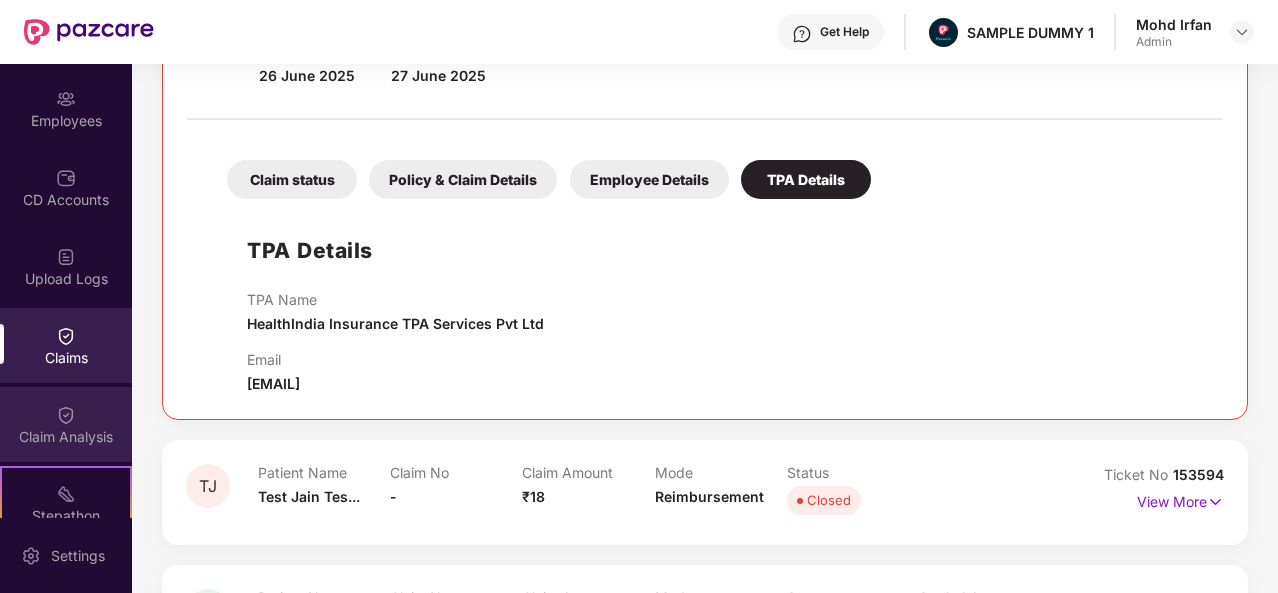 click on "Claim Analysis" at bounding box center (66, 424) 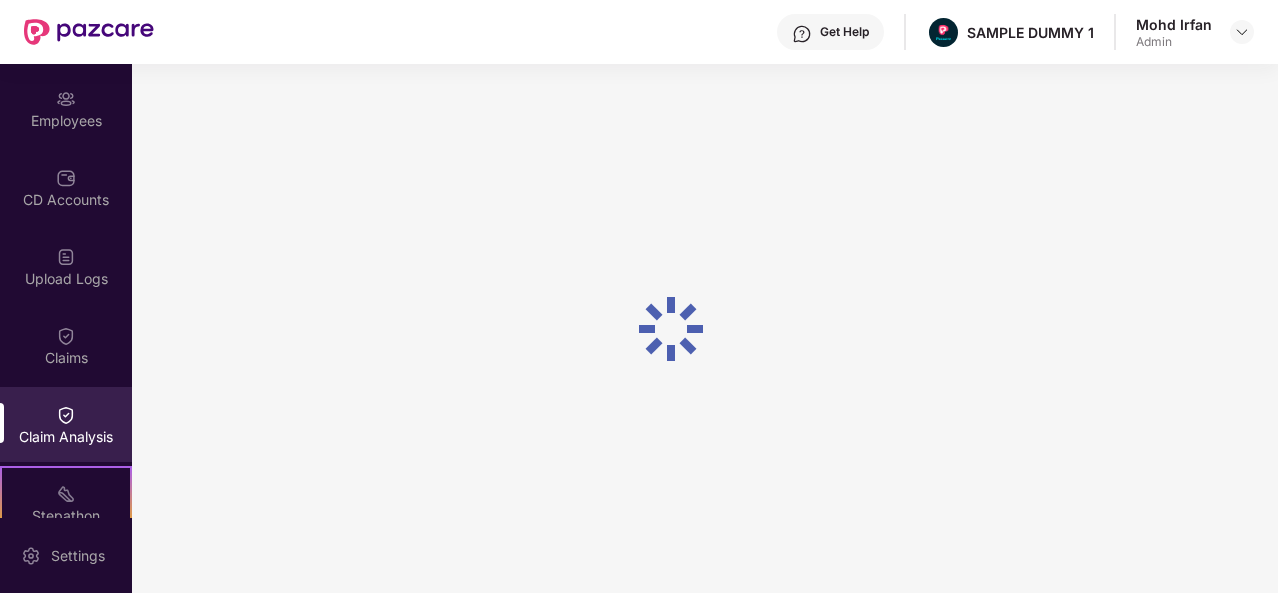 scroll, scrollTop: 0, scrollLeft: 0, axis: both 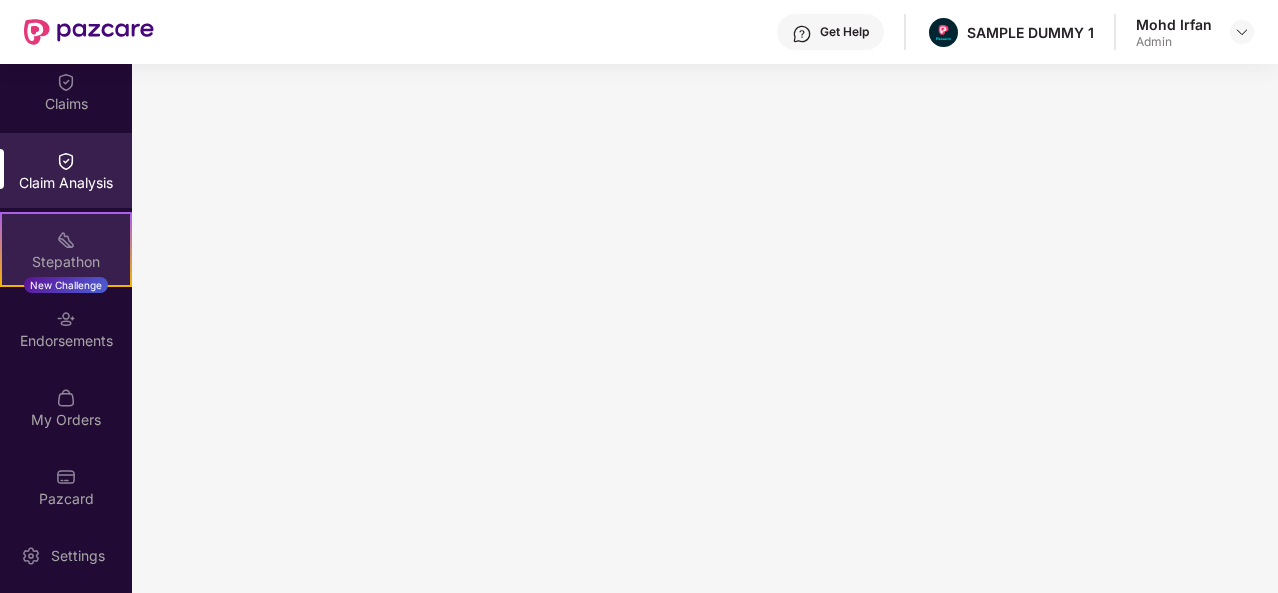 click on "Stepathon" at bounding box center [66, 262] 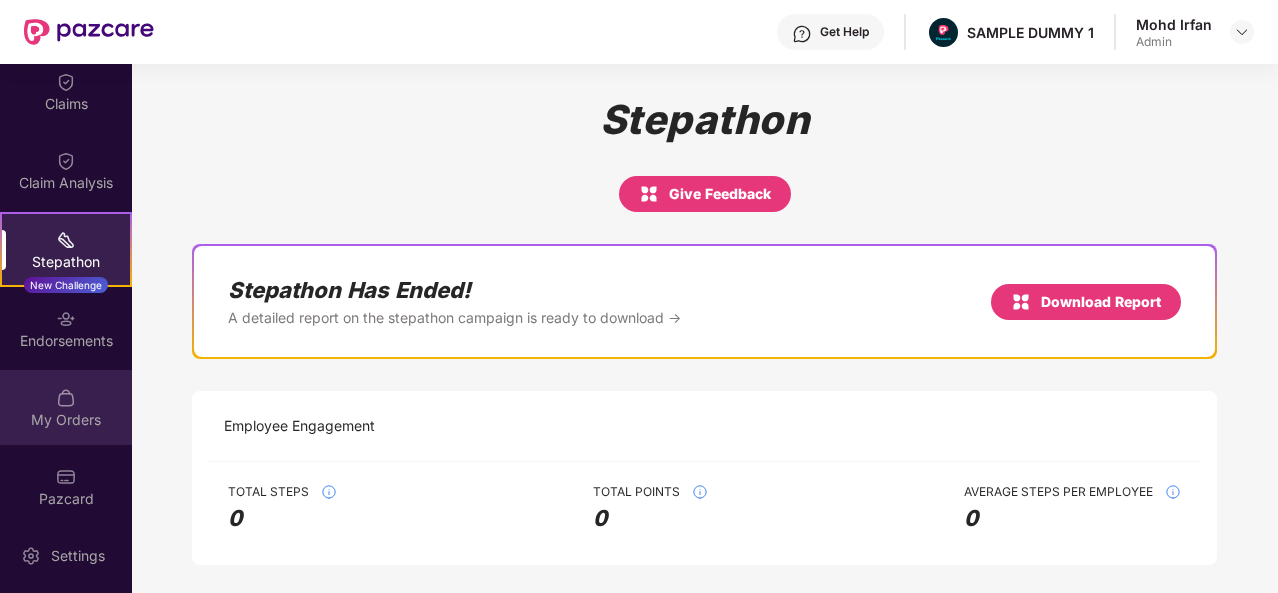 click at bounding box center [66, 398] 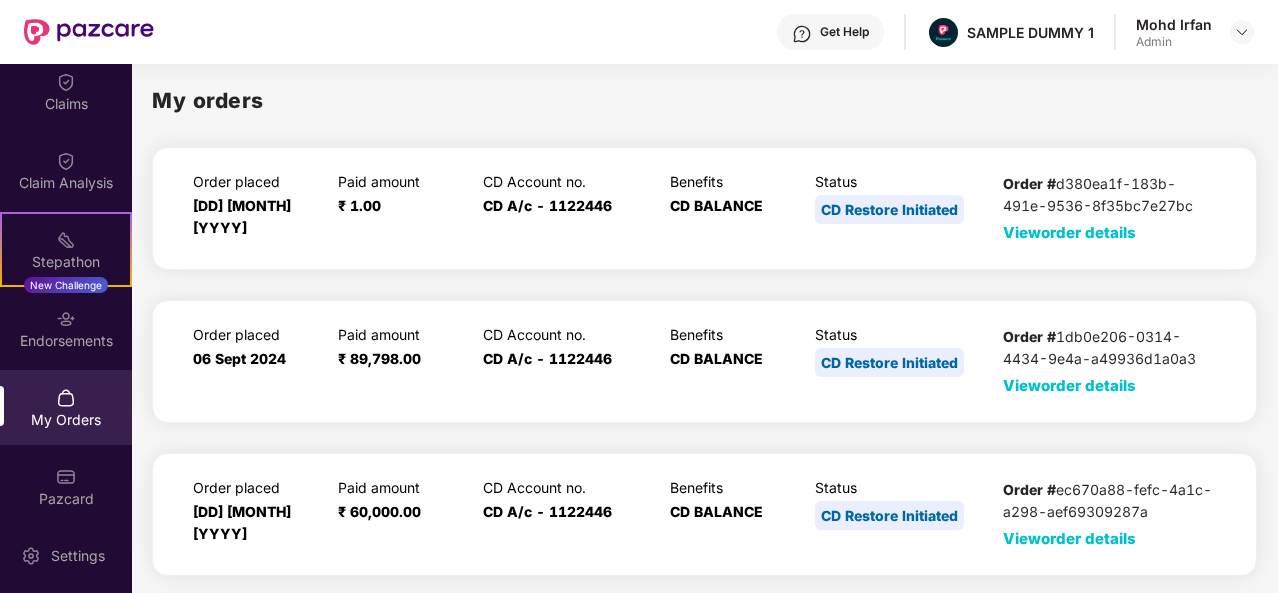 scroll, scrollTop: 414, scrollLeft: 0, axis: vertical 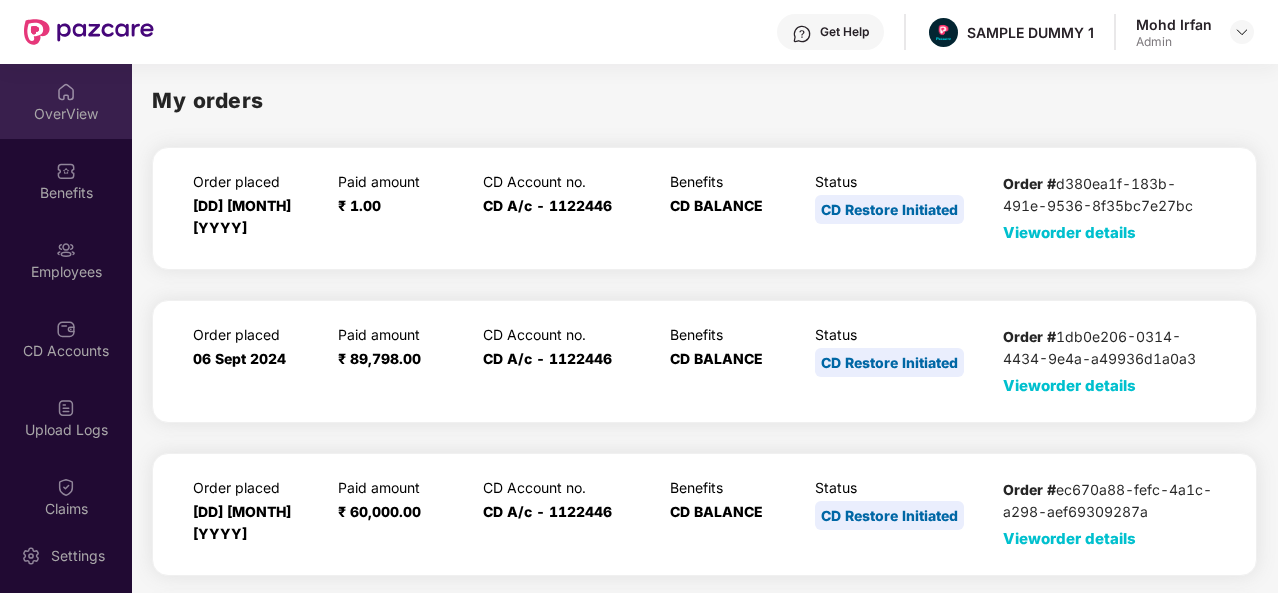 click at bounding box center (66, 92) 